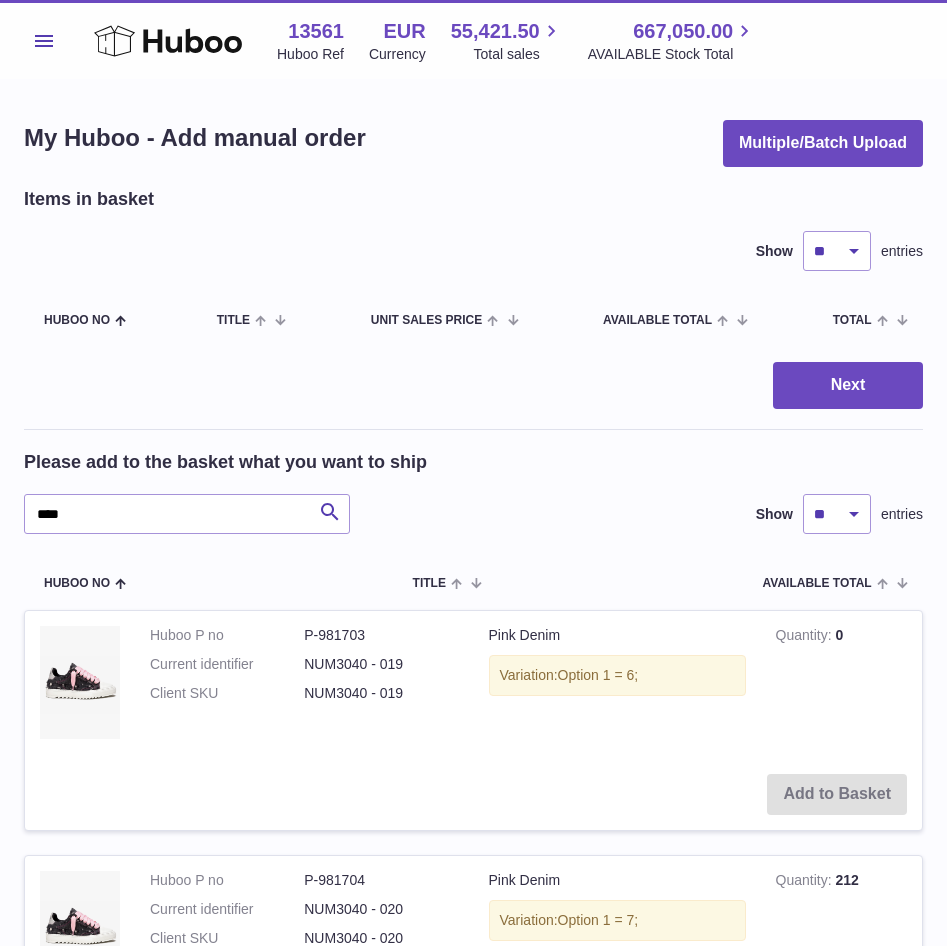 scroll, scrollTop: 0, scrollLeft: 0, axis: both 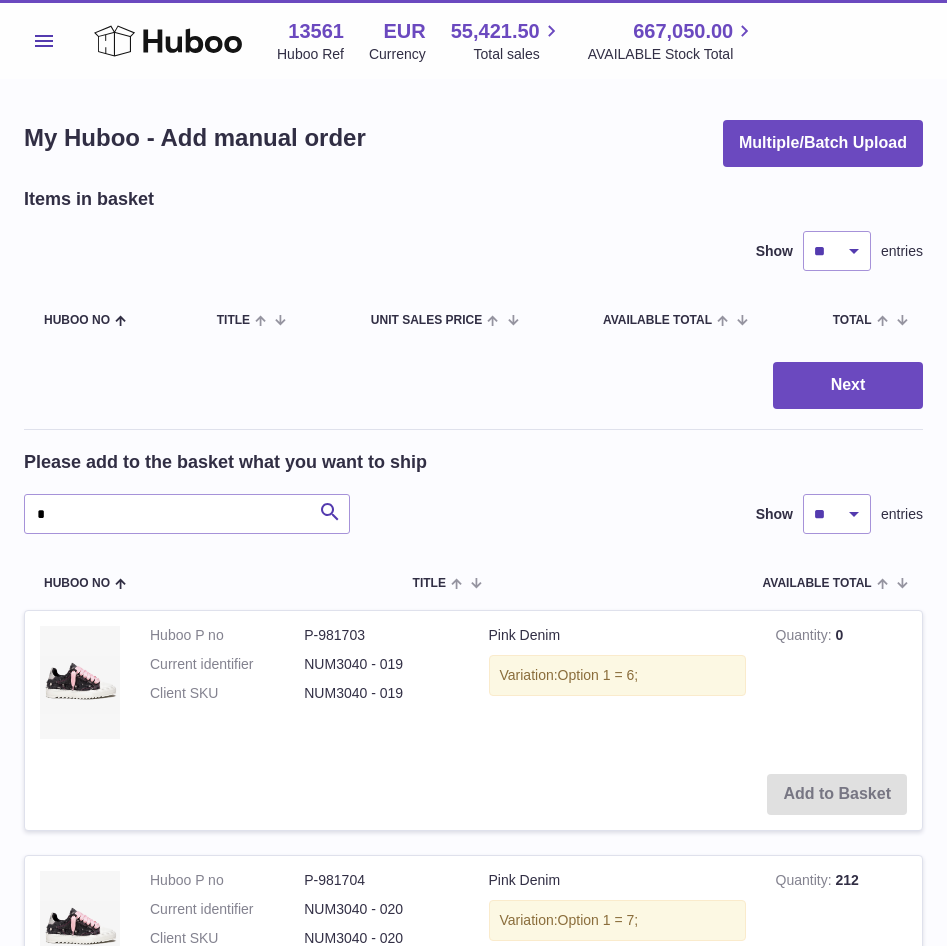 type on "**" 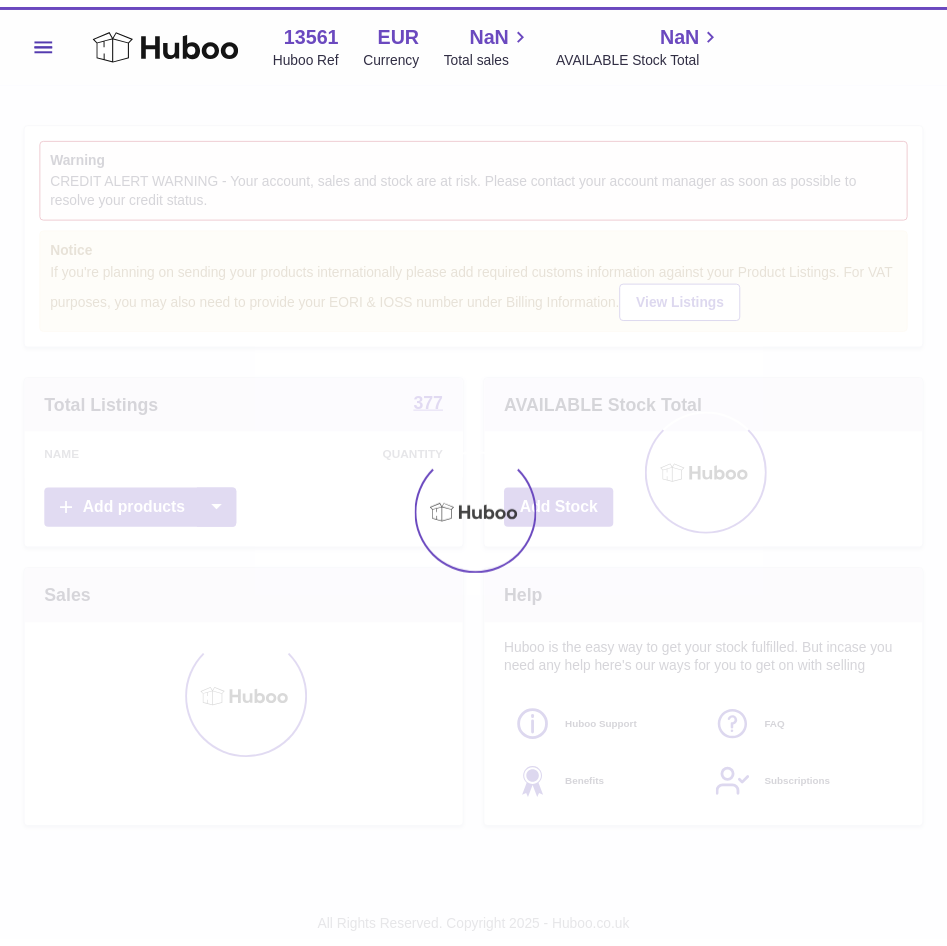scroll, scrollTop: 0, scrollLeft: 0, axis: both 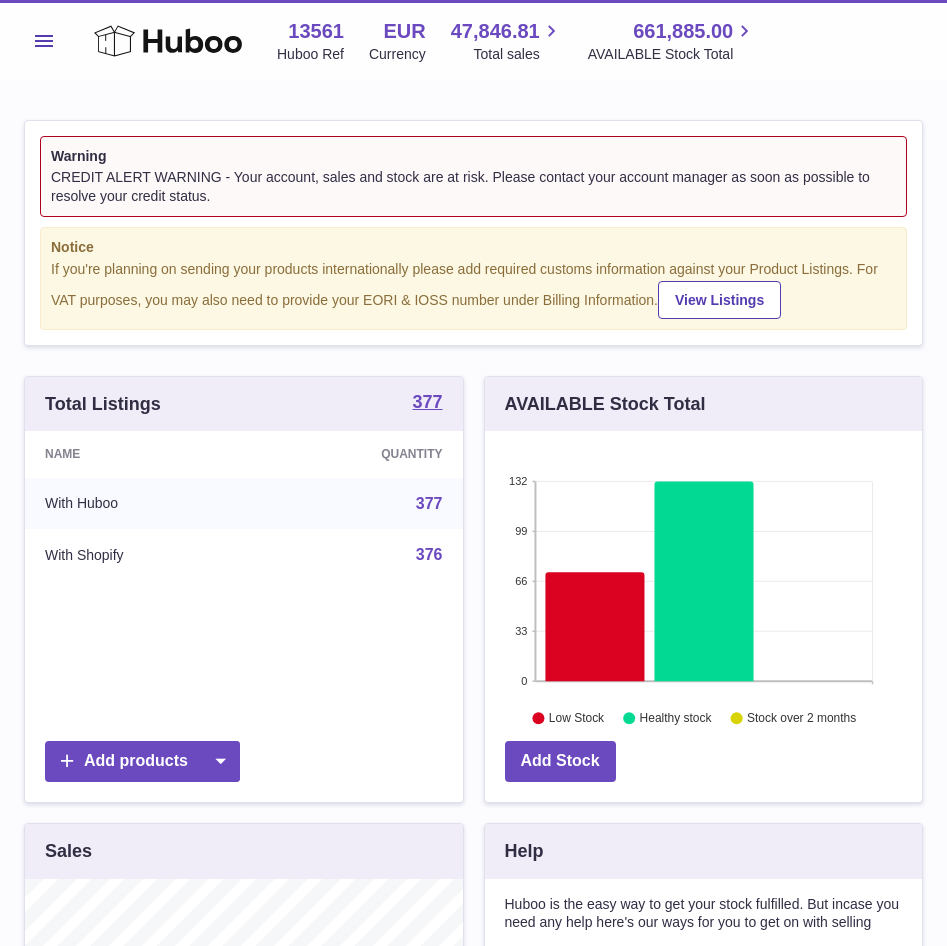 click on "Menu" at bounding box center [44, 41] 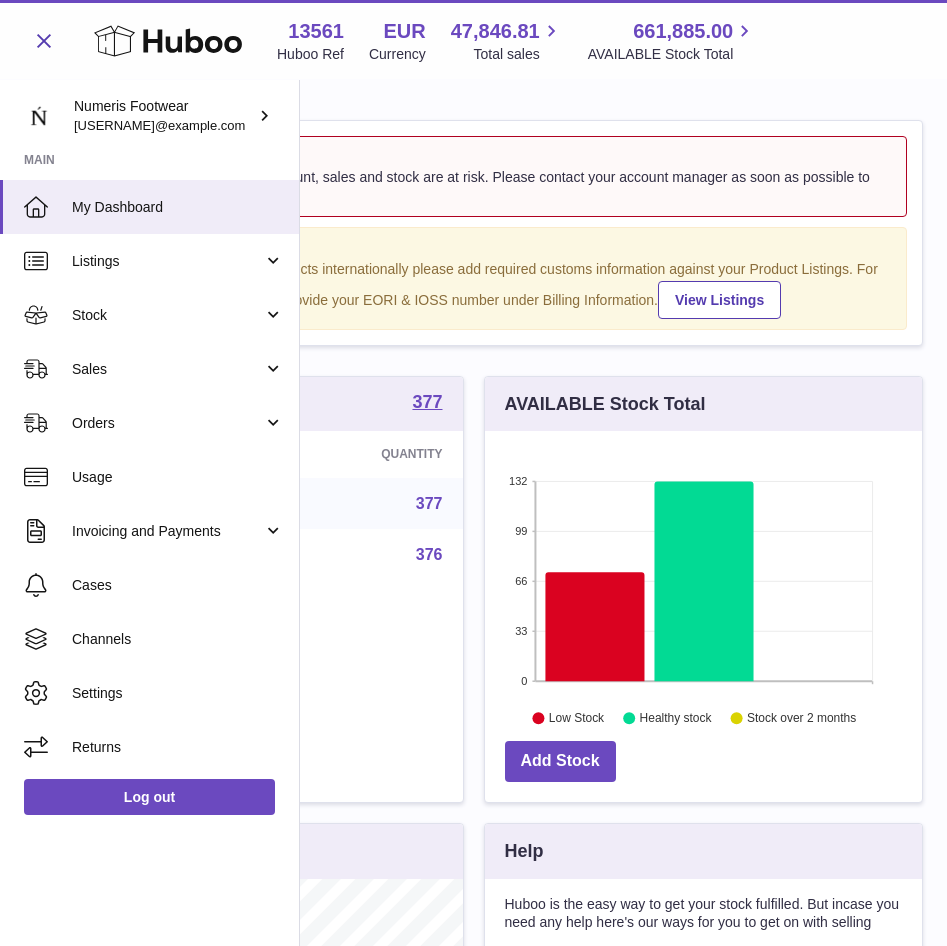 click on "Warning
CREDIT ALERT WARNING - Your account, sales and stock are at risk. Please contact your account manager as soon as possible to resolve your credit status.
Notice
If you're planning on sending your products internationally please add required customs information against your Product Listings. For VAT purposes, you may also need to provide your EORI & IOSS number under Billing Information.   View Listings" at bounding box center [473, 233] 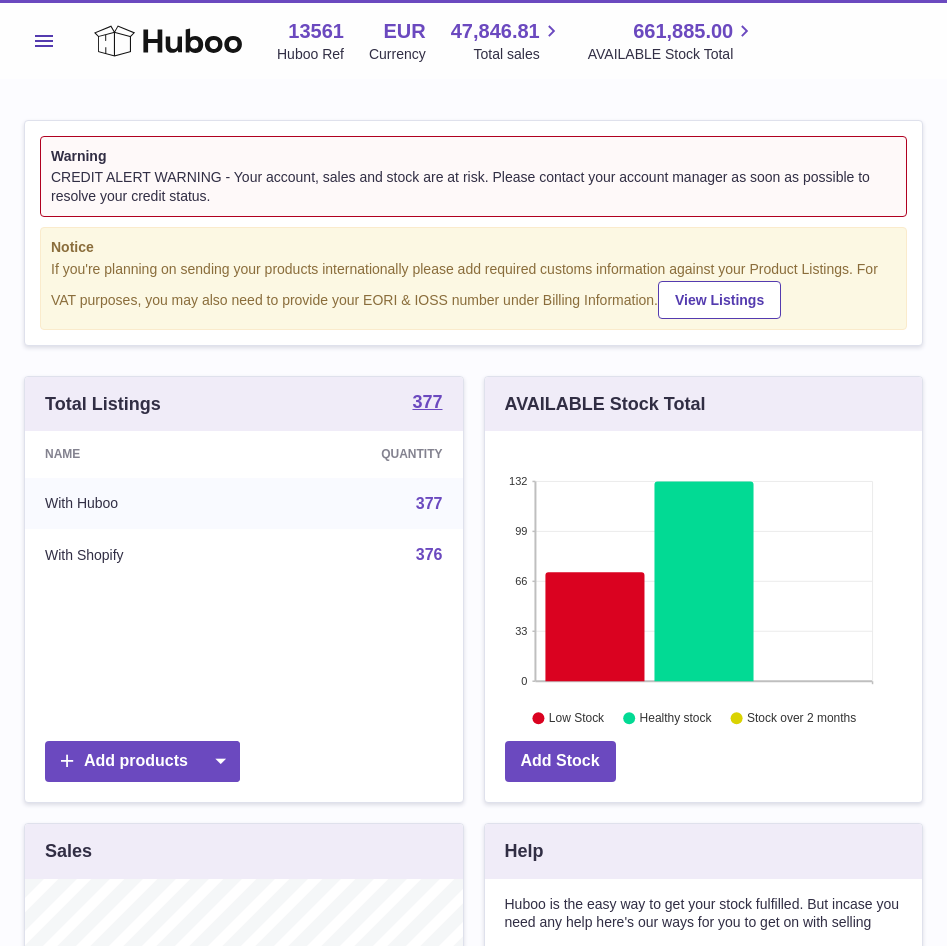 click on "Menu" at bounding box center (44, 41) 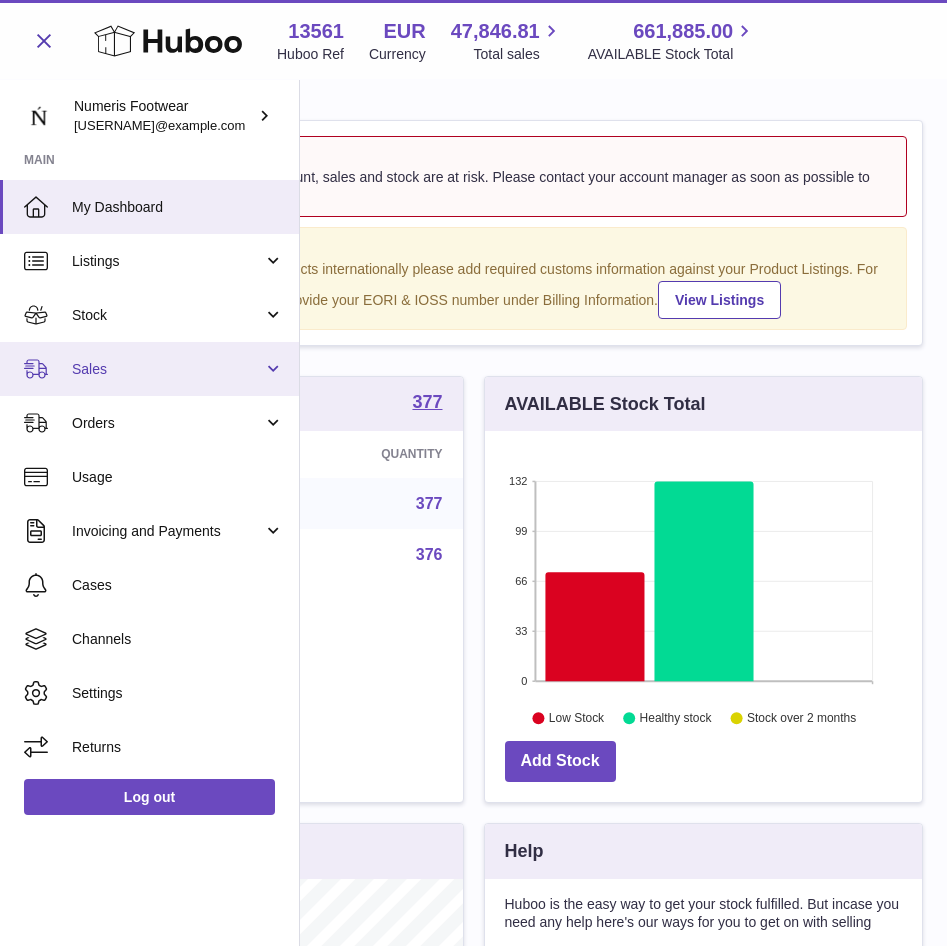 click on "Sales" at bounding box center (167, 369) 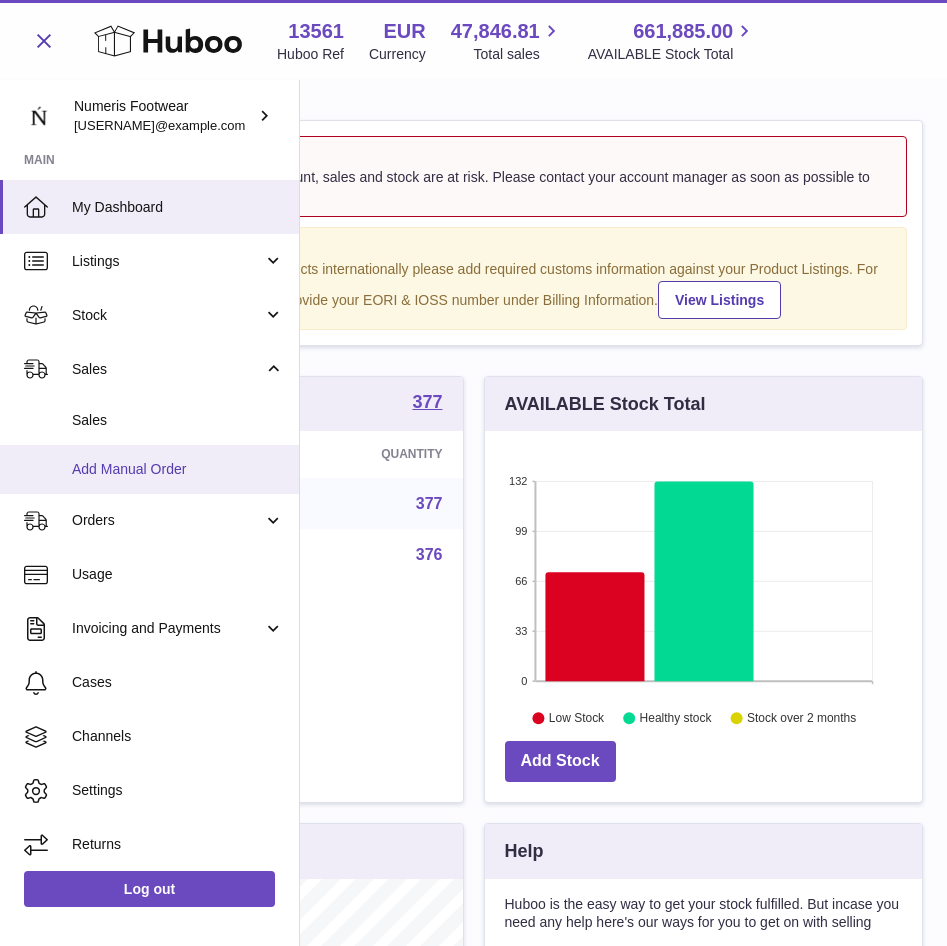 click on "Add Manual Order" at bounding box center (178, 469) 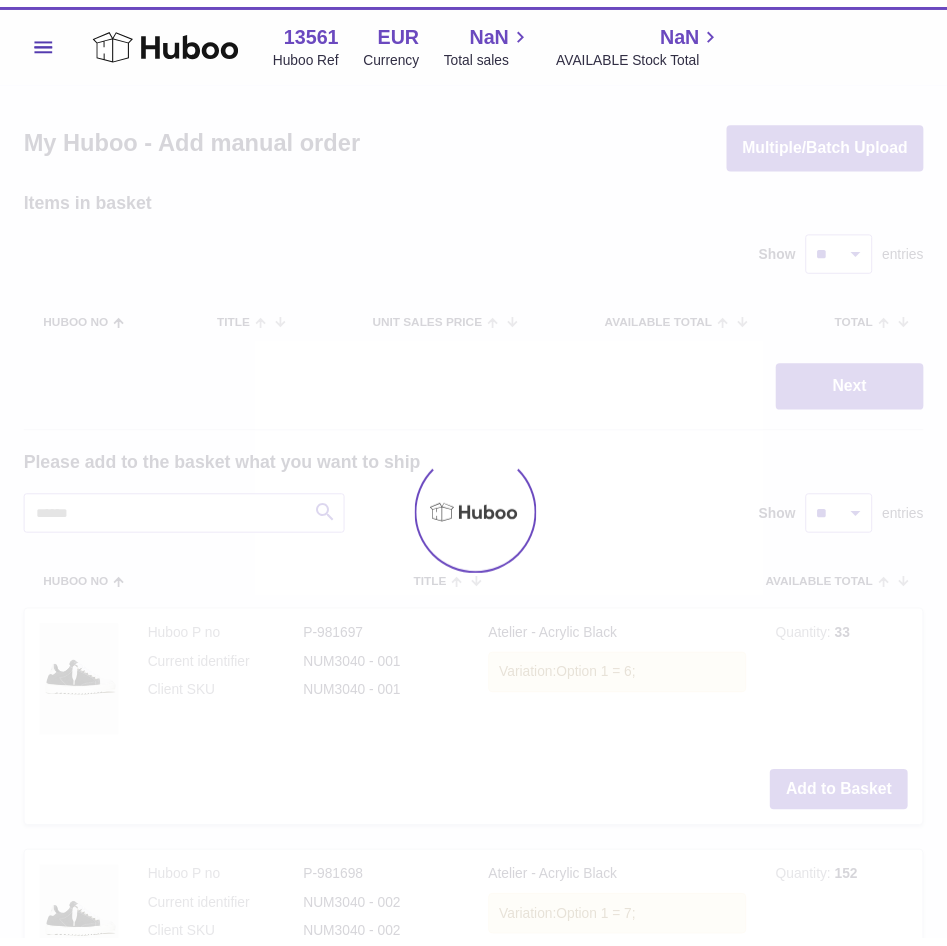 scroll, scrollTop: 0, scrollLeft: 0, axis: both 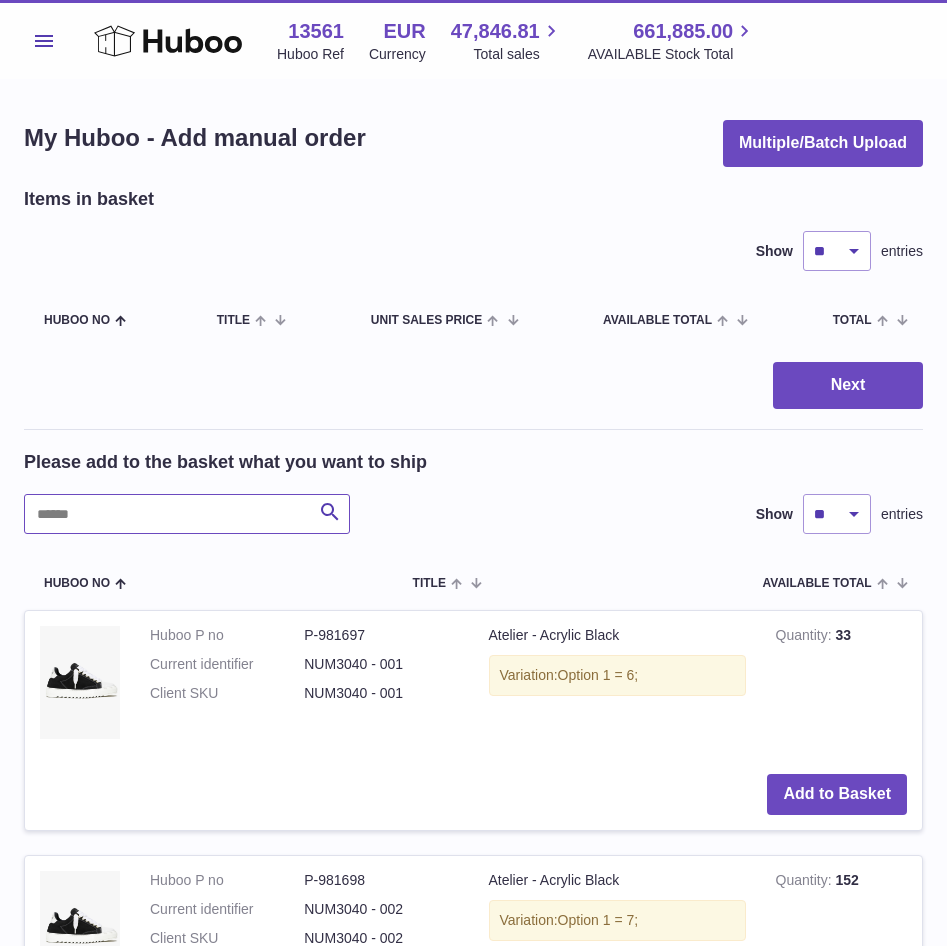 click at bounding box center (187, 514) 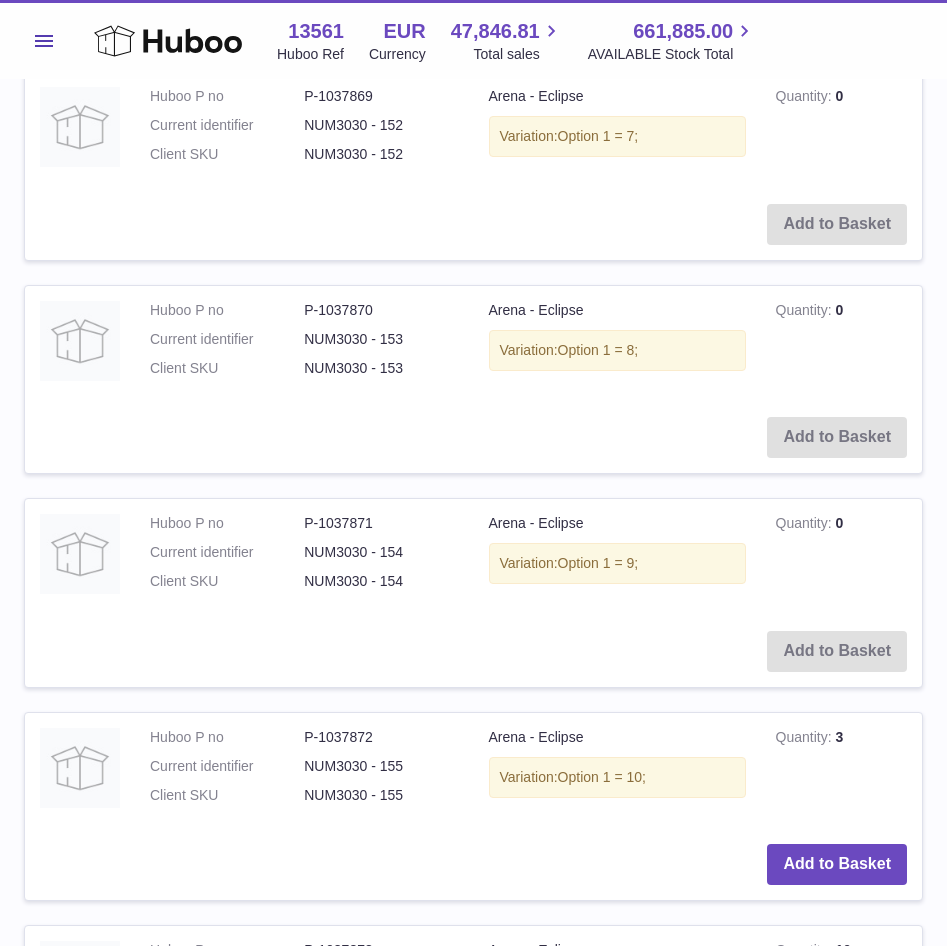 scroll, scrollTop: 800, scrollLeft: 0, axis: vertical 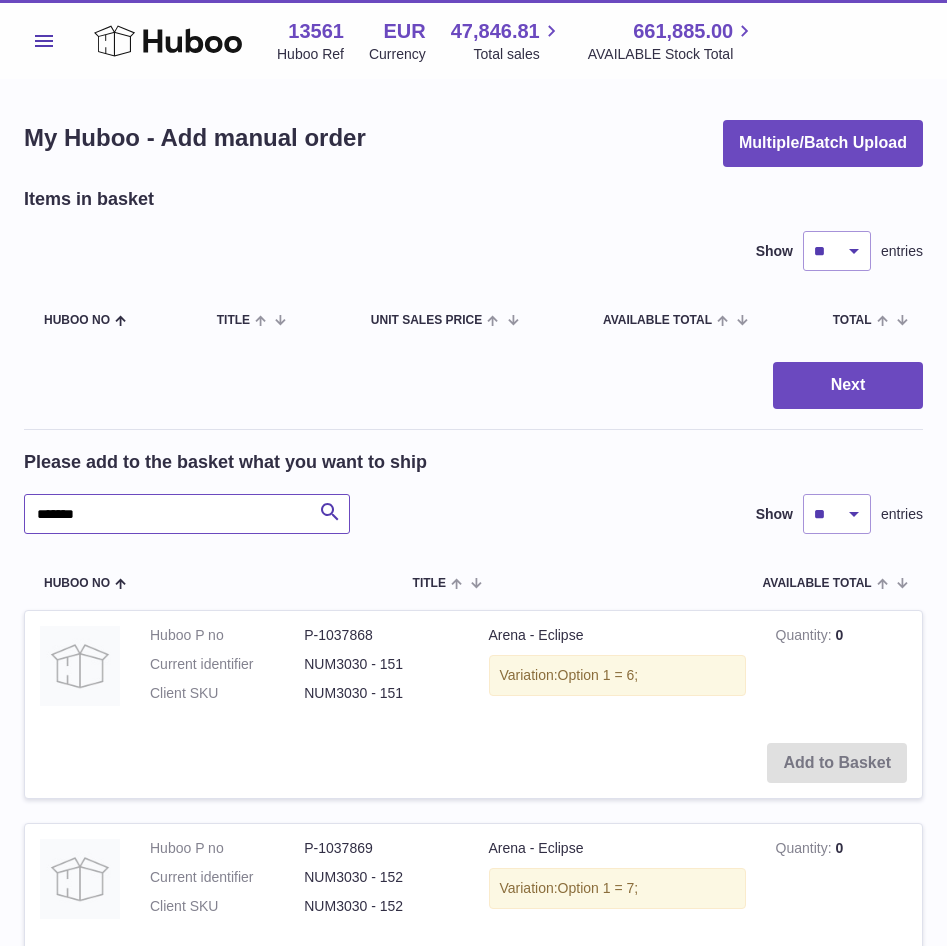 drag, startPoint x: 122, startPoint y: 527, endPoint x: -58, endPoint y: 527, distance: 180 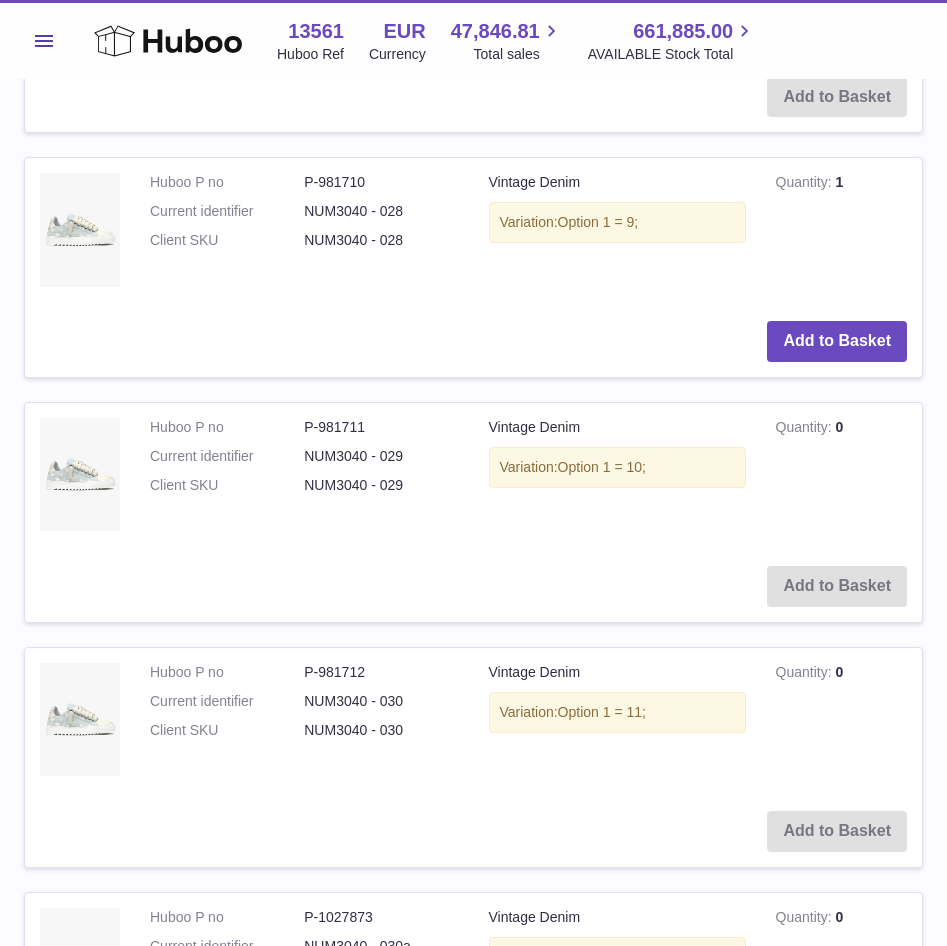 scroll, scrollTop: 1200, scrollLeft: 0, axis: vertical 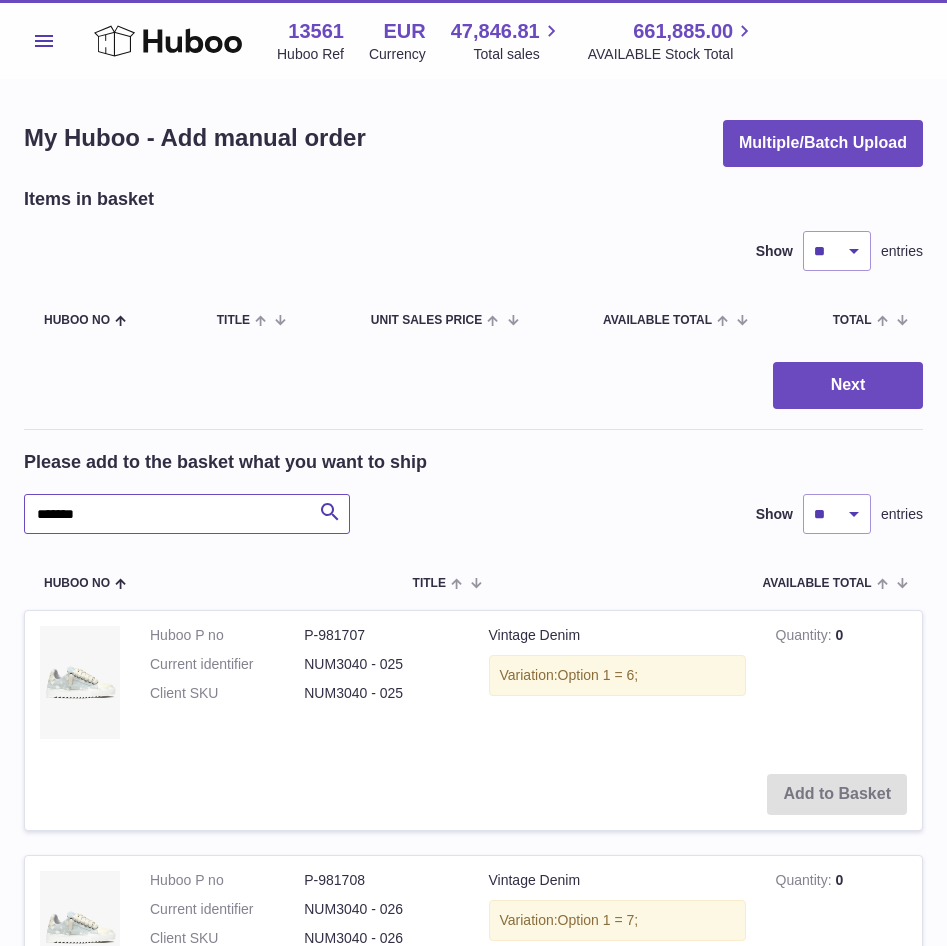 drag, startPoint x: 103, startPoint y: 515, endPoint x: -32, endPoint y: 514, distance: 135.00371 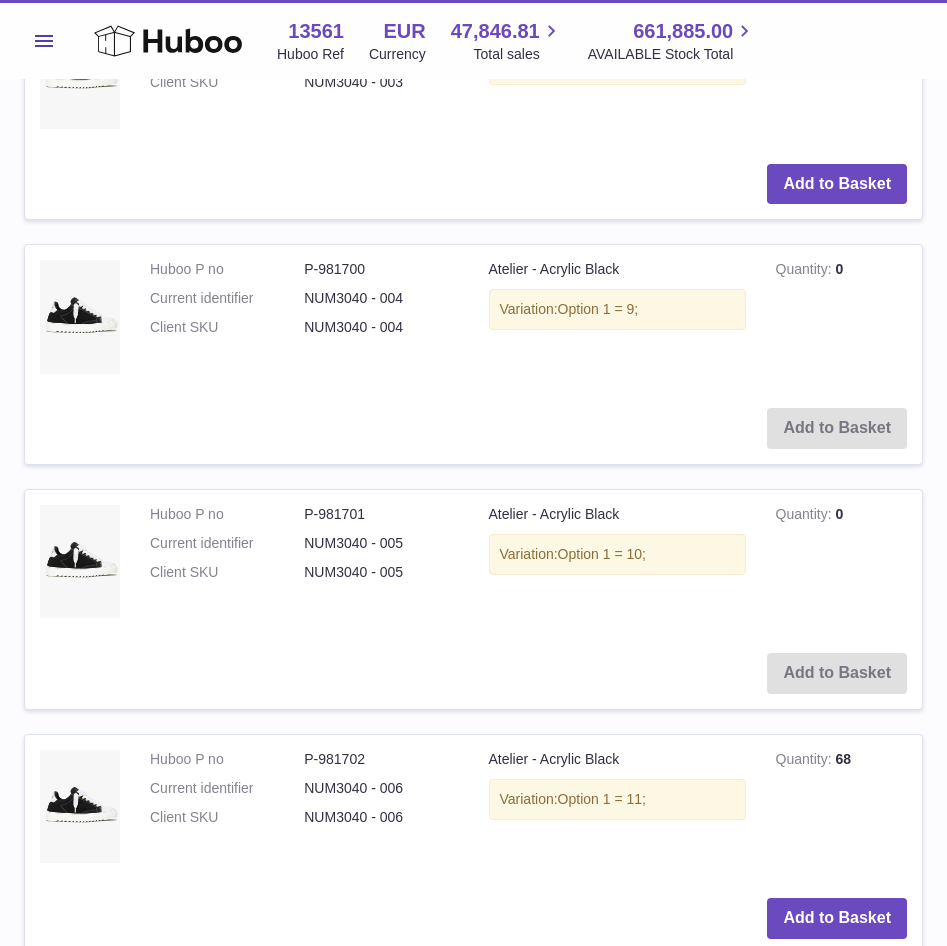 scroll, scrollTop: 1200, scrollLeft: 0, axis: vertical 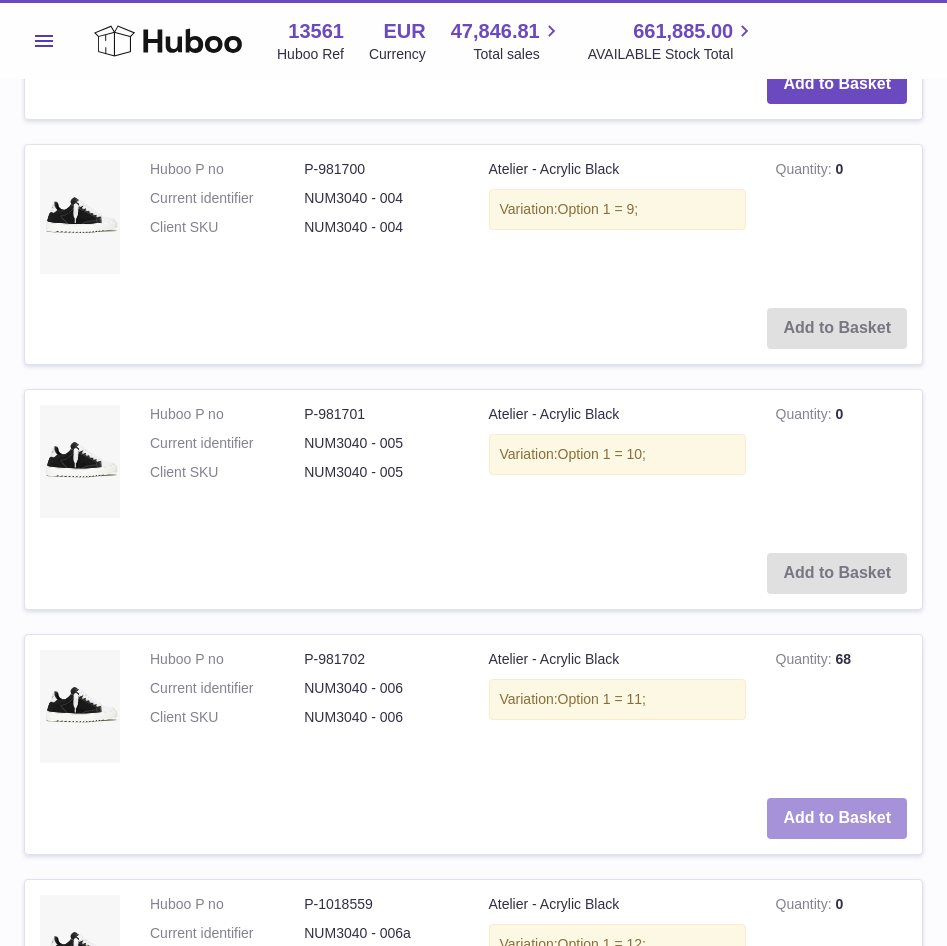 type on "*****" 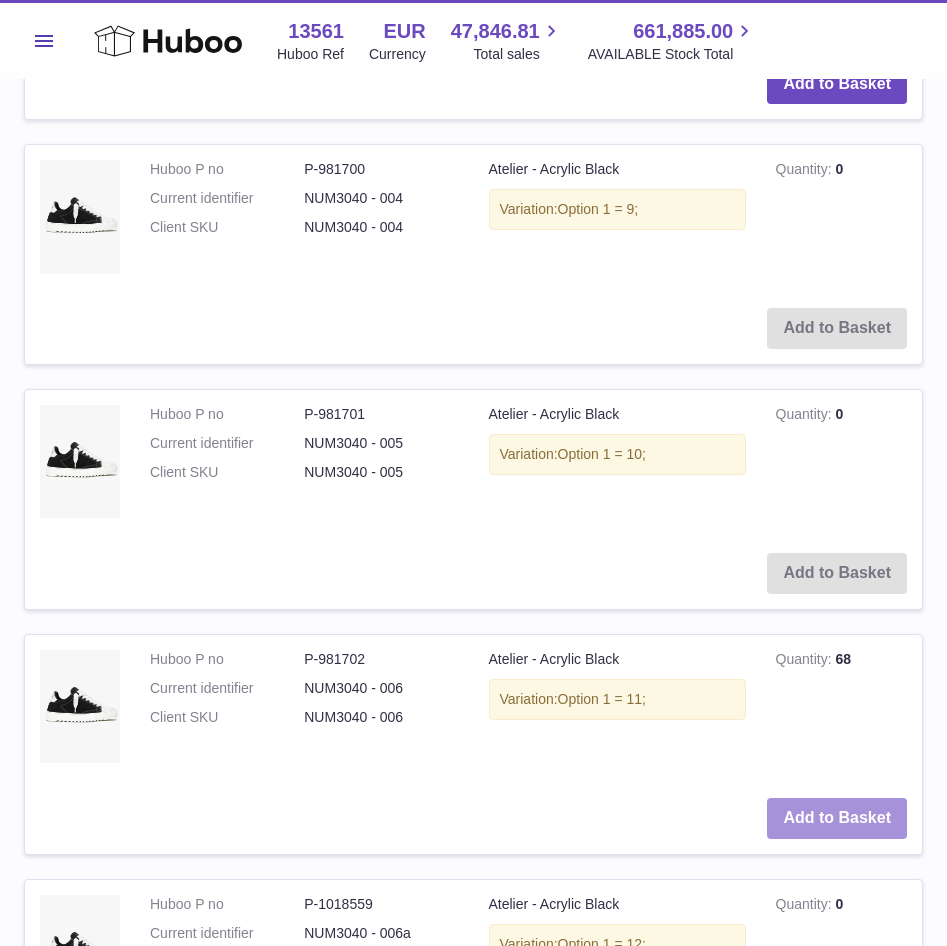 click on "Add to Basket" at bounding box center [837, 818] 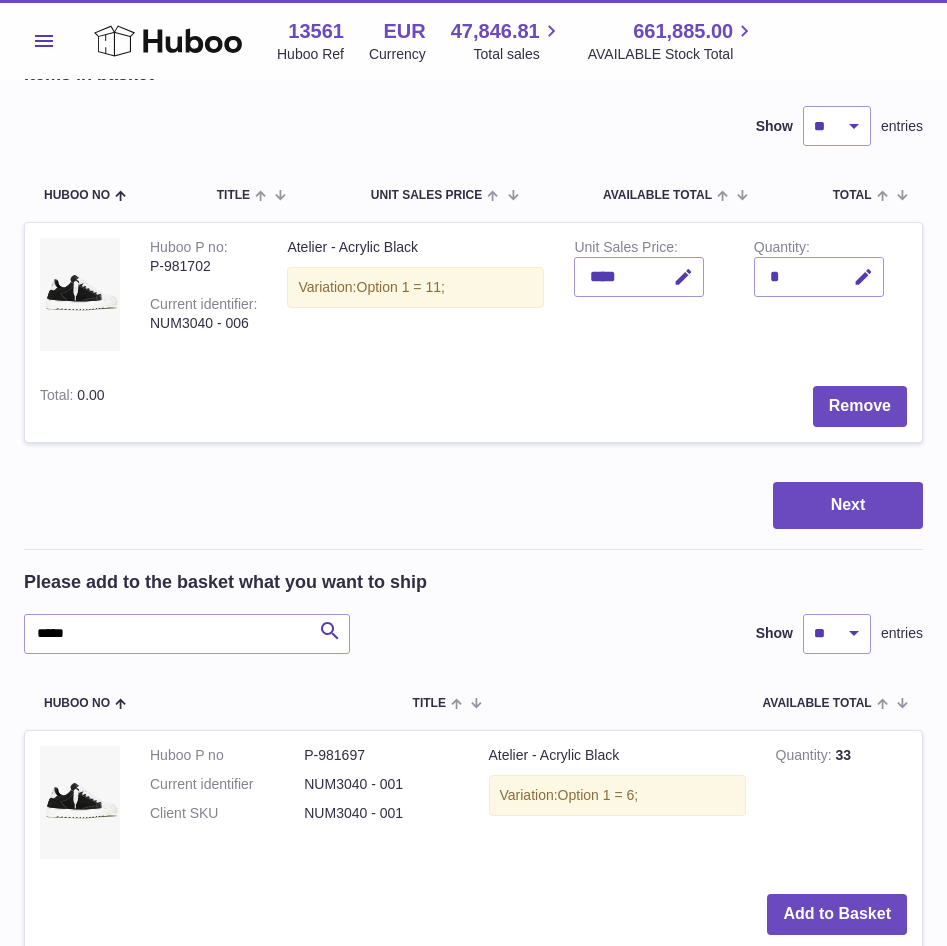 scroll, scrollTop: 0, scrollLeft: 0, axis: both 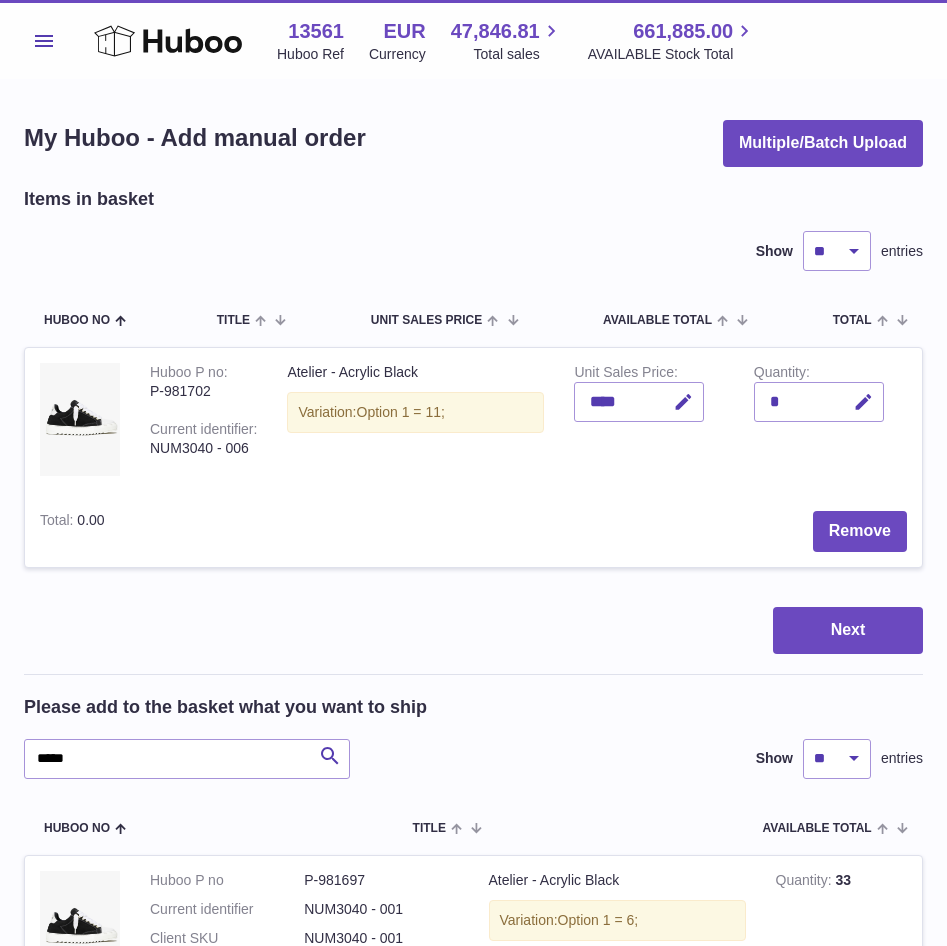 click on "Next" at bounding box center [473, 630] 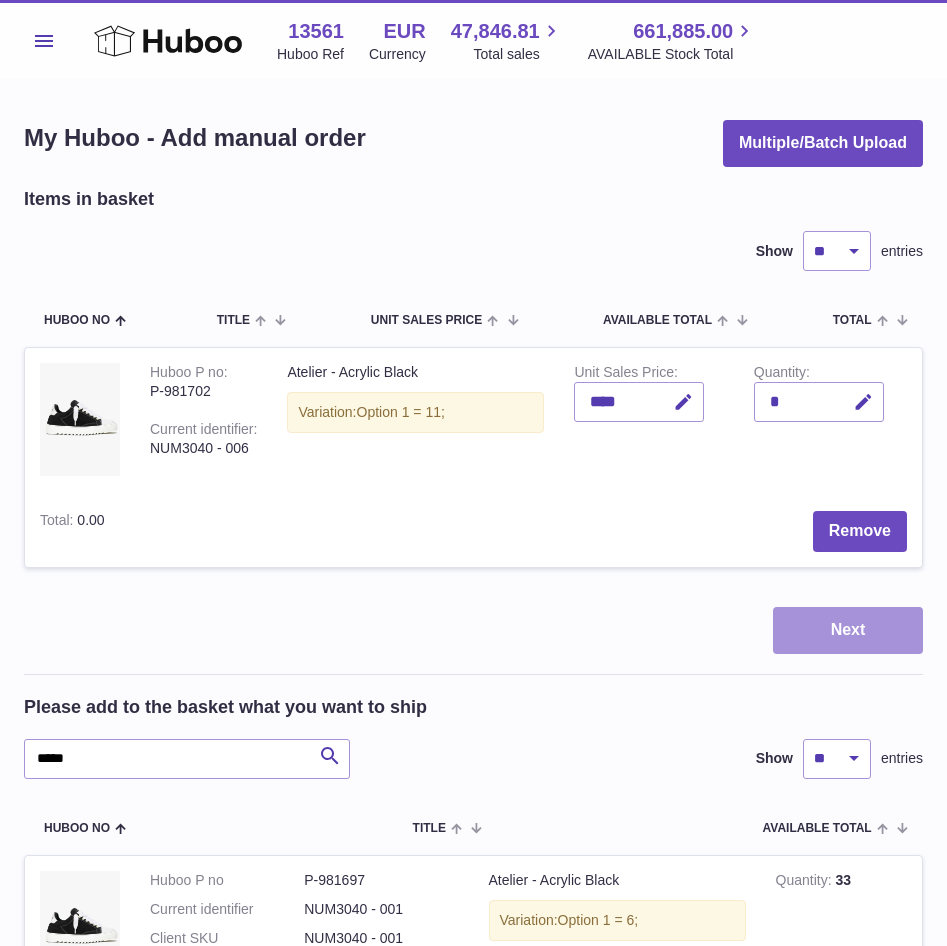click on "Next" at bounding box center (848, 630) 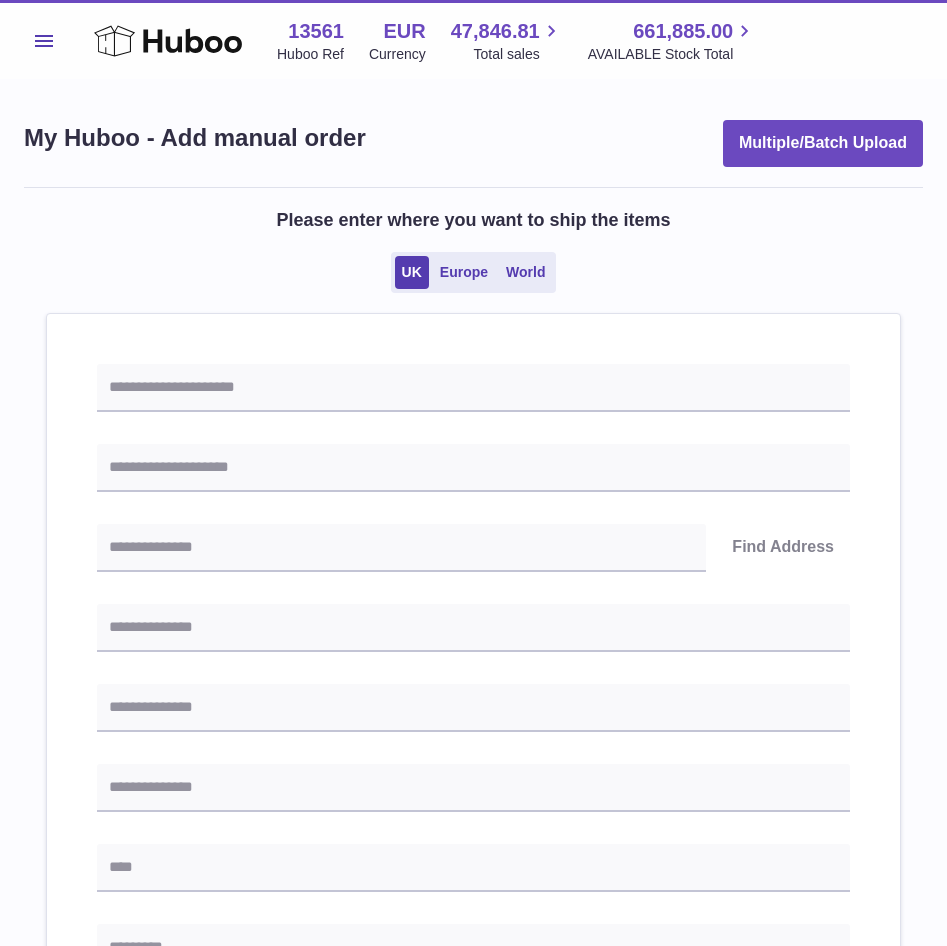 click on "UK
Europe
World" at bounding box center (474, 272) 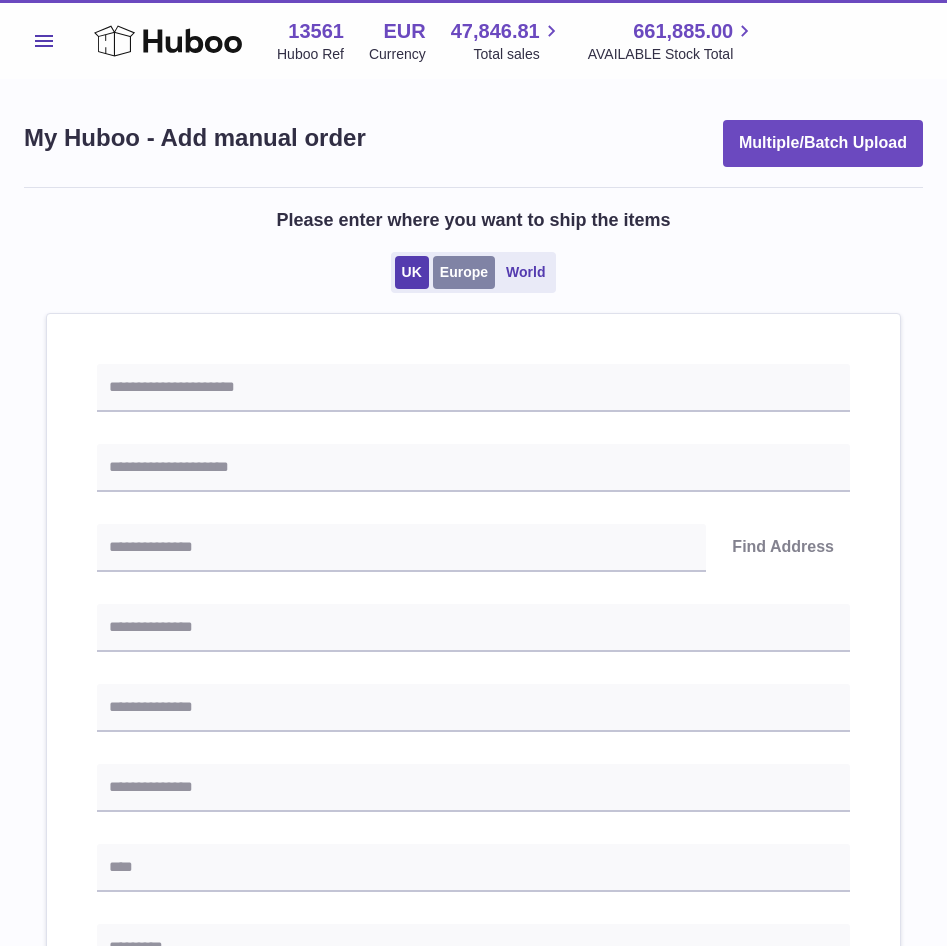 click on "Europe" at bounding box center [464, 272] 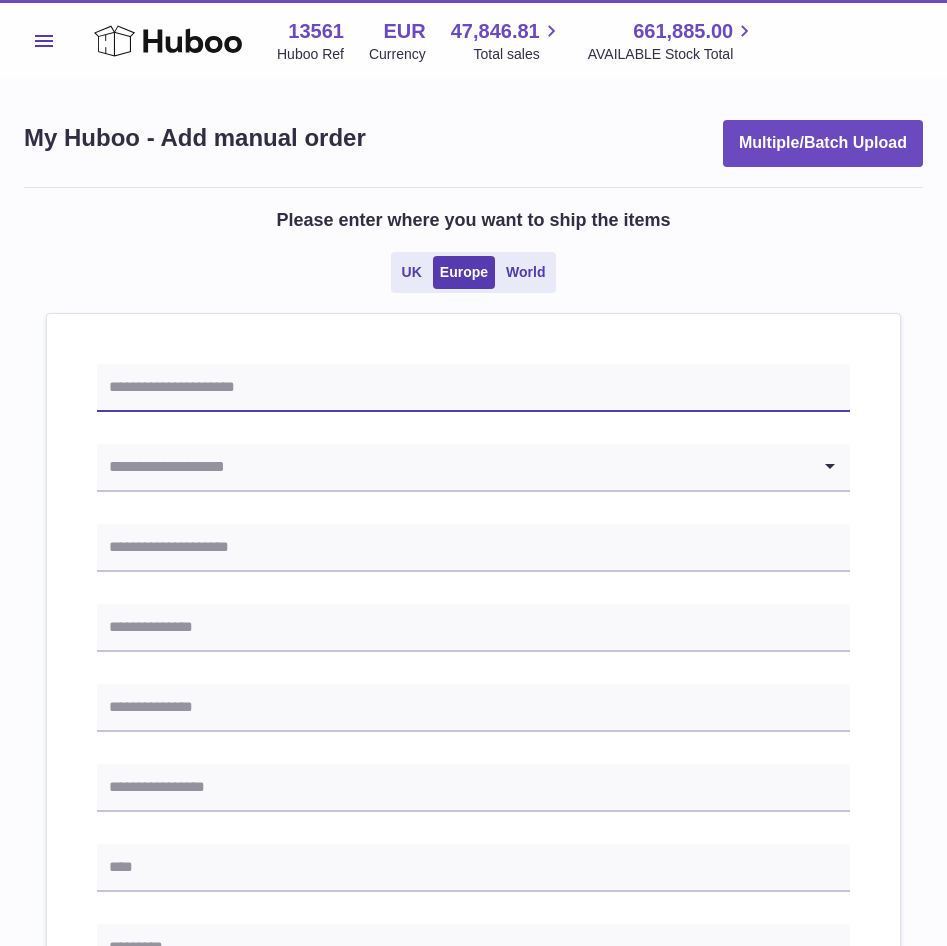 click at bounding box center (473, 388) 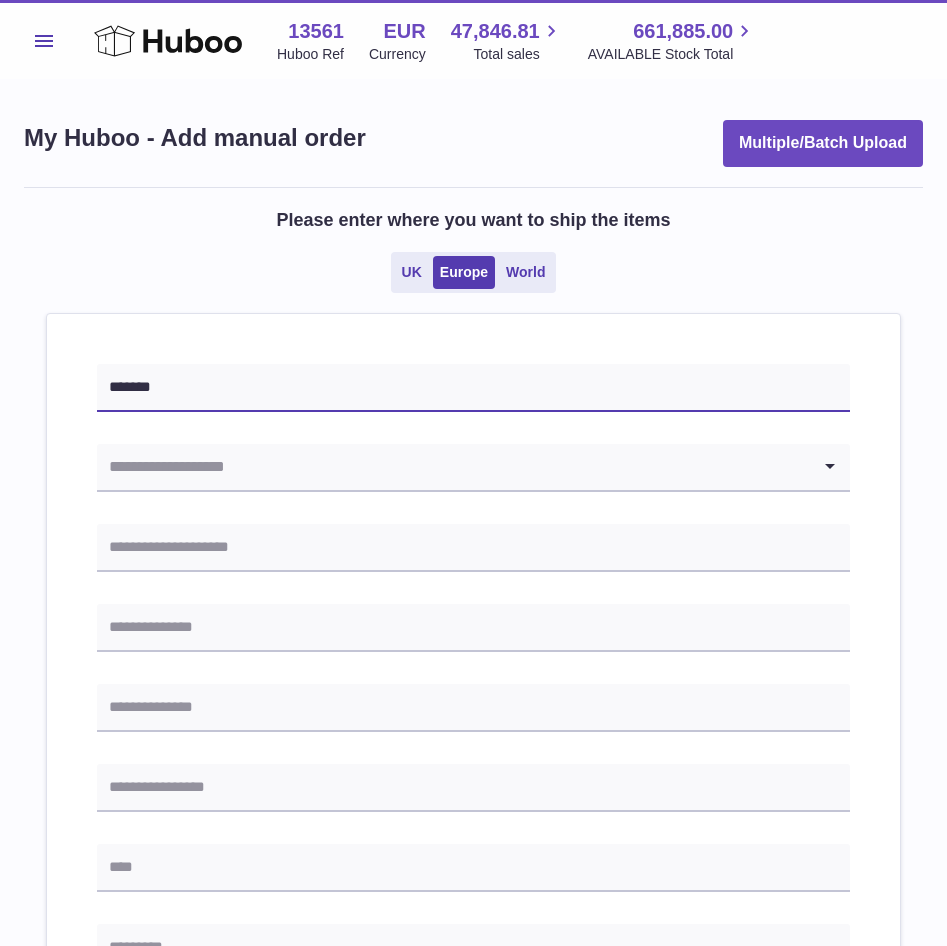 type on "*******" 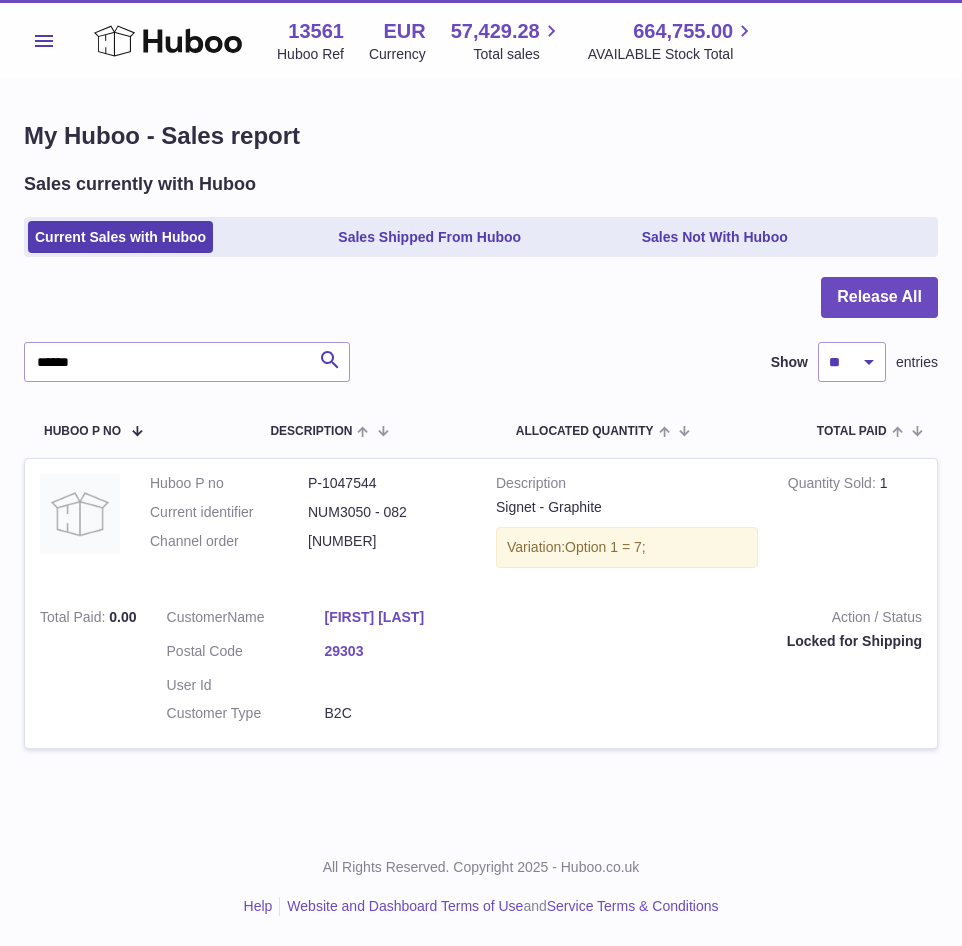 scroll, scrollTop: 0, scrollLeft: 0, axis: both 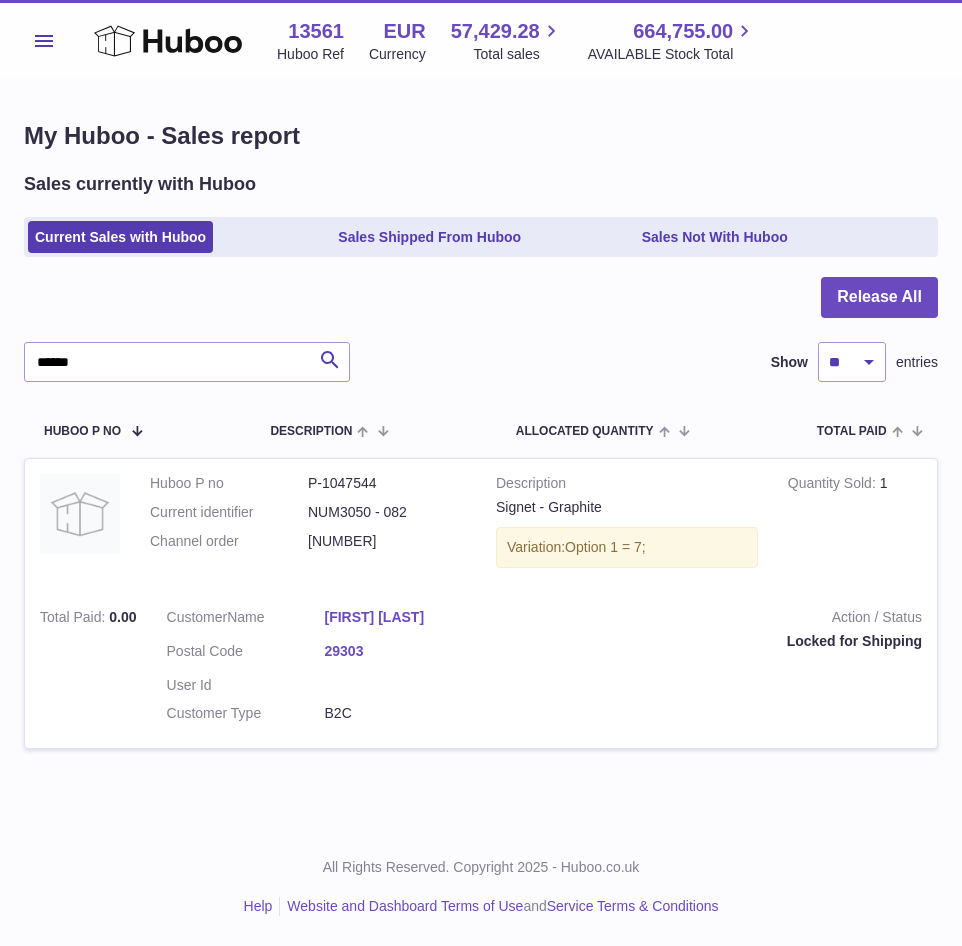 click on "Sales currently with Huboo
Current Sales with Huboo
Sales Shipped From Huboo
Sales Not With Huboo" at bounding box center (481, 214) 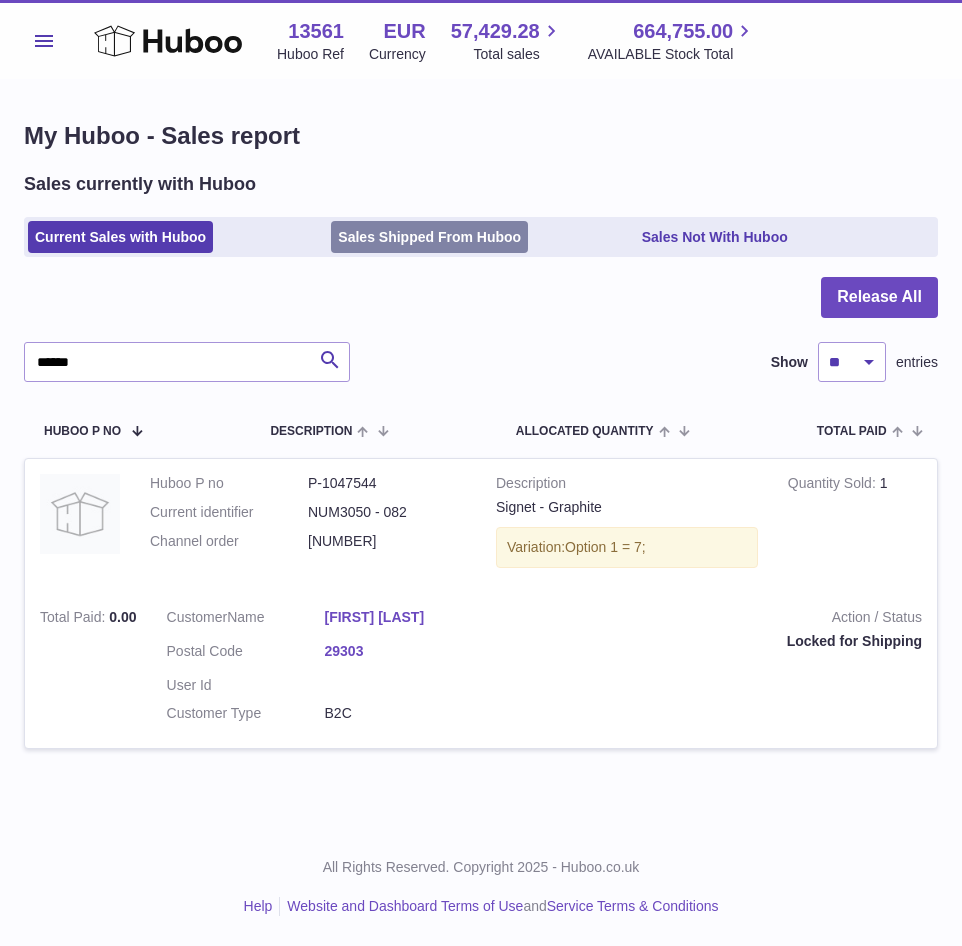 click on "Sales Shipped From Huboo" at bounding box center (429, 237) 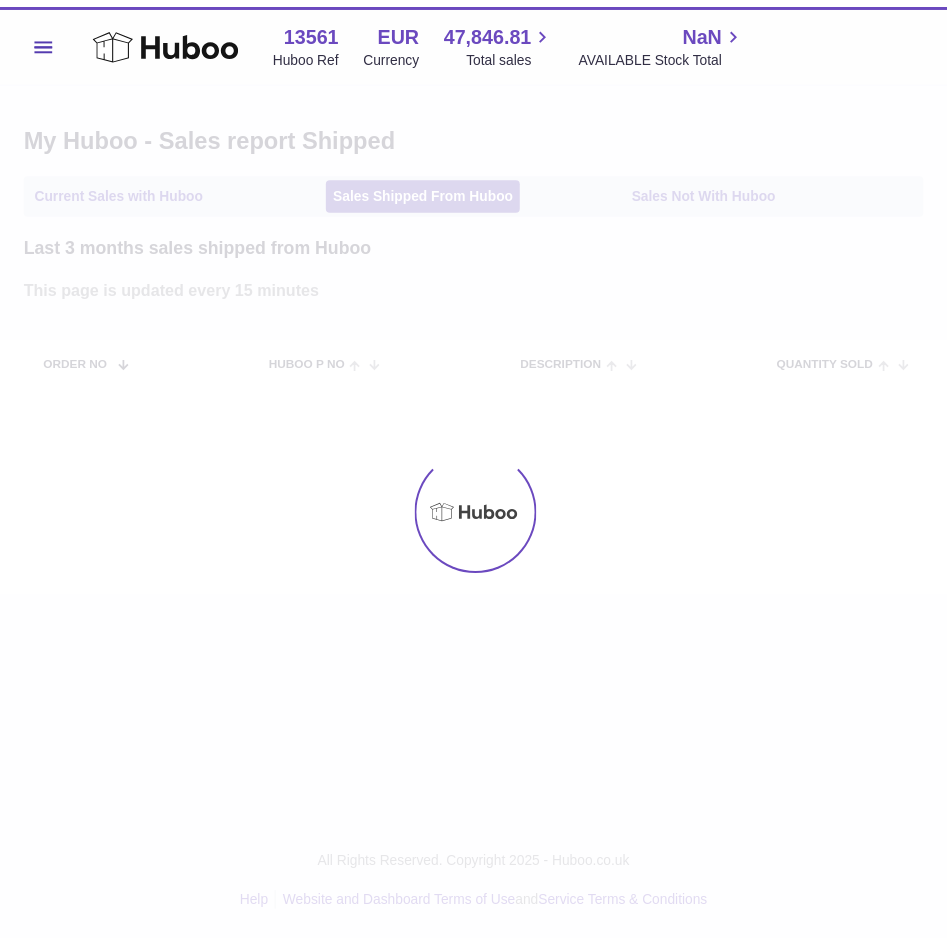 scroll, scrollTop: 0, scrollLeft: 0, axis: both 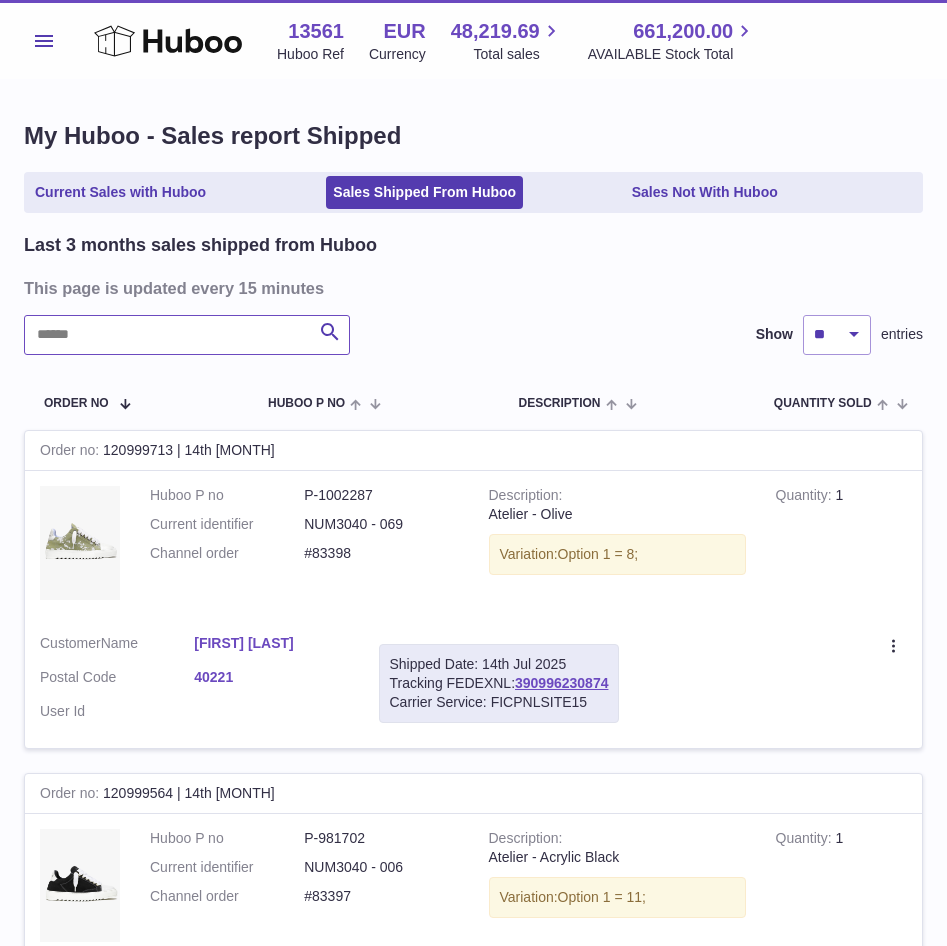 drag, startPoint x: 198, startPoint y: 337, endPoint x: 179, endPoint y: 323, distance: 23.600847 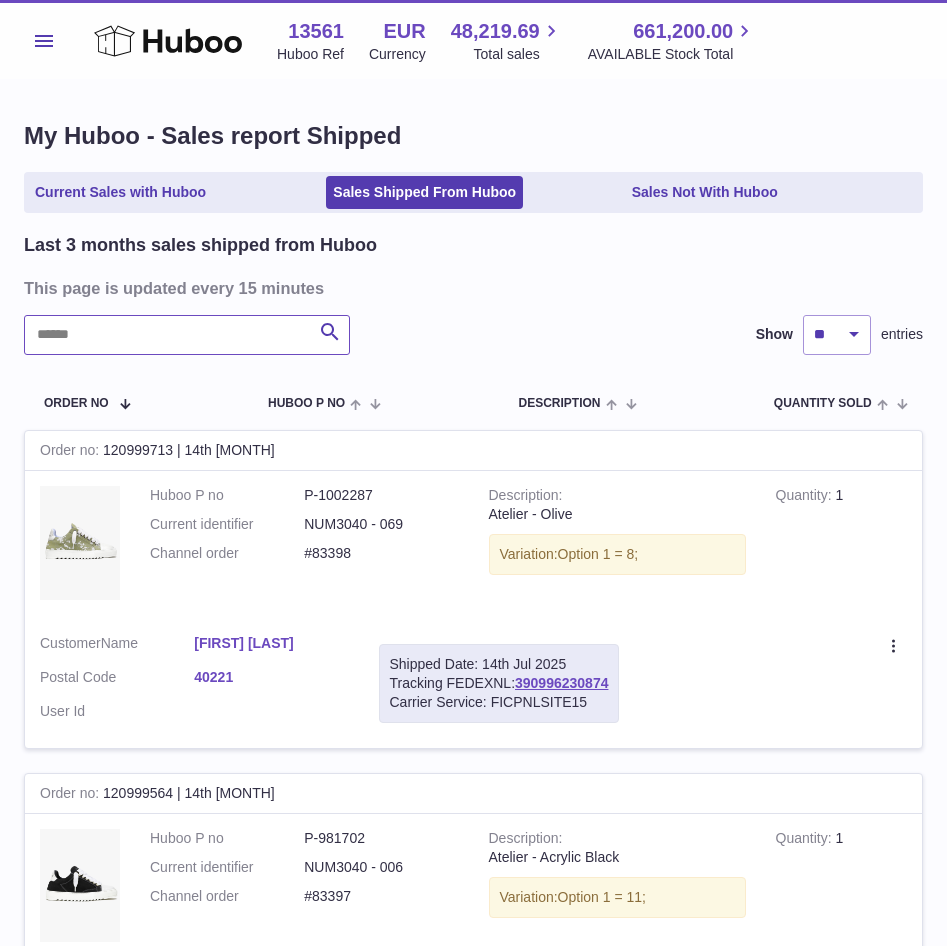 click at bounding box center [187, 335] 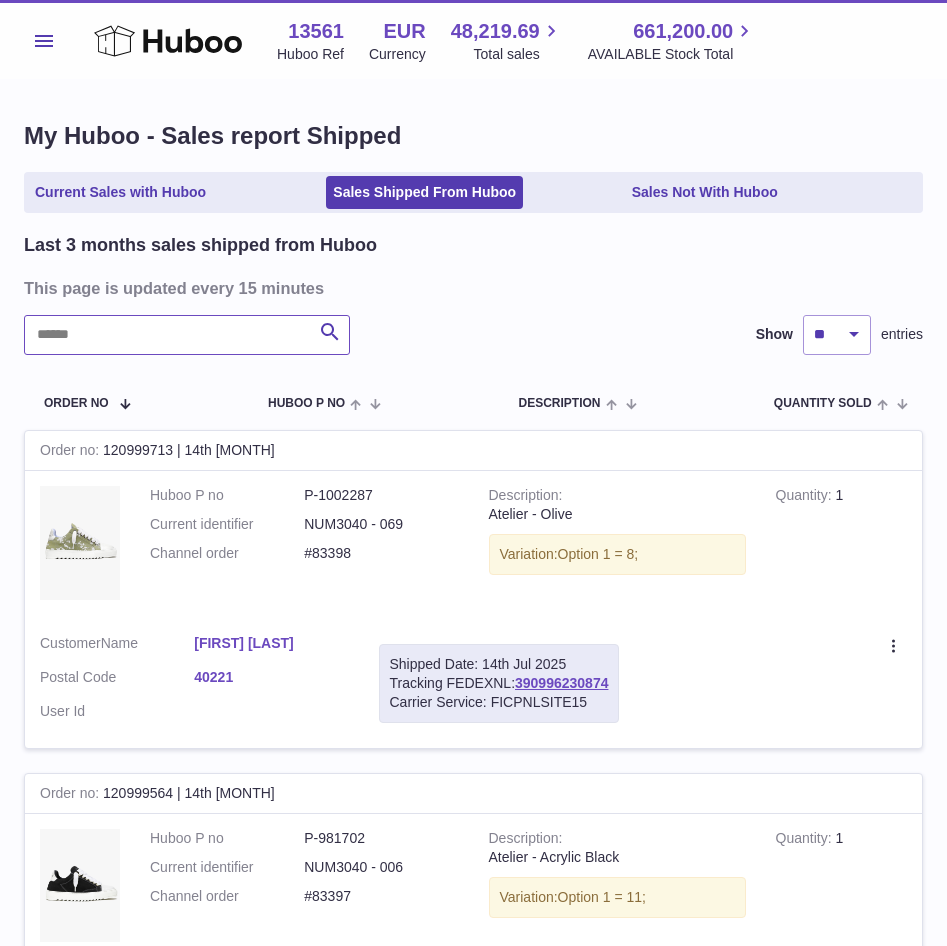 paste on "******" 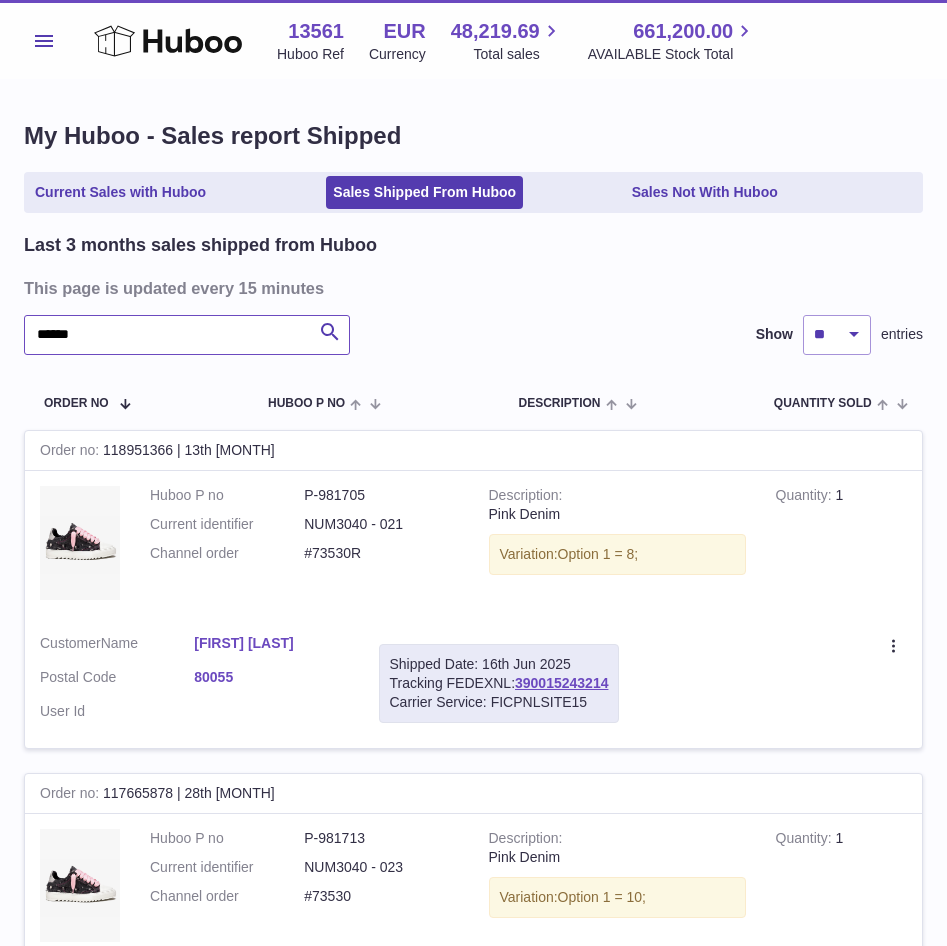 drag, startPoint x: 219, startPoint y: 335, endPoint x: 12, endPoint y: 347, distance: 207.34753 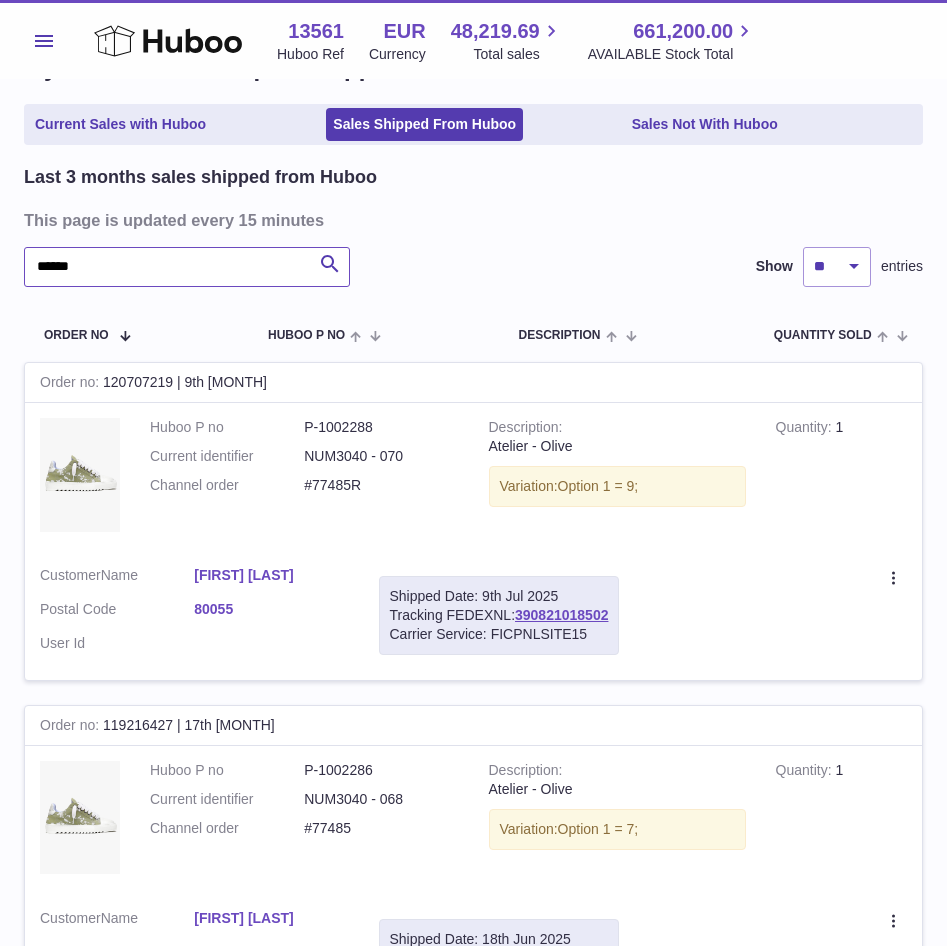 scroll, scrollTop: 100, scrollLeft: 0, axis: vertical 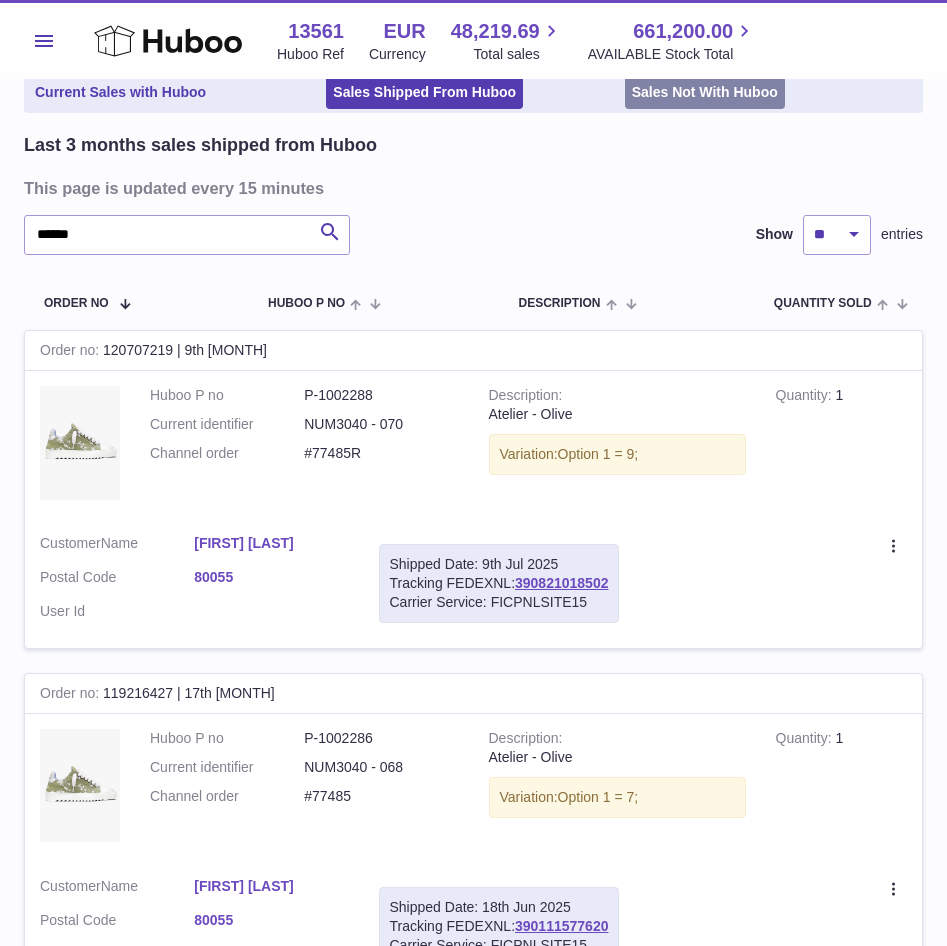 click on "Sales Not With Huboo" at bounding box center [705, 92] 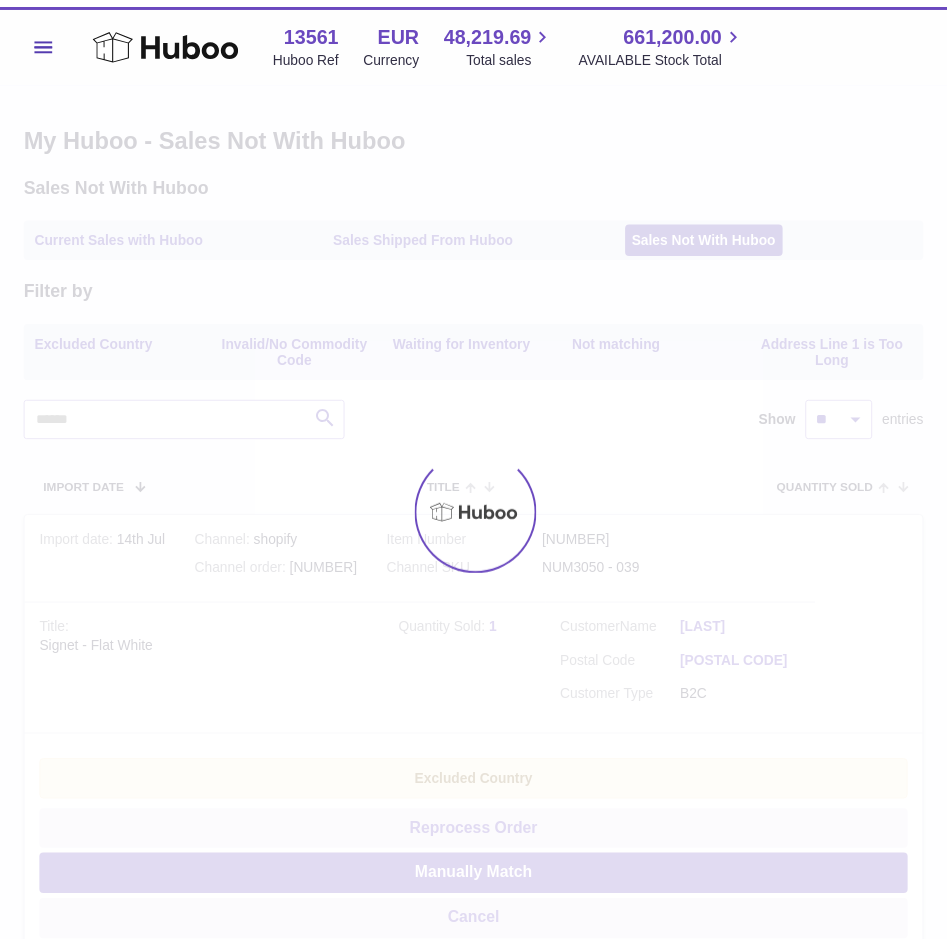 scroll, scrollTop: 0, scrollLeft: 0, axis: both 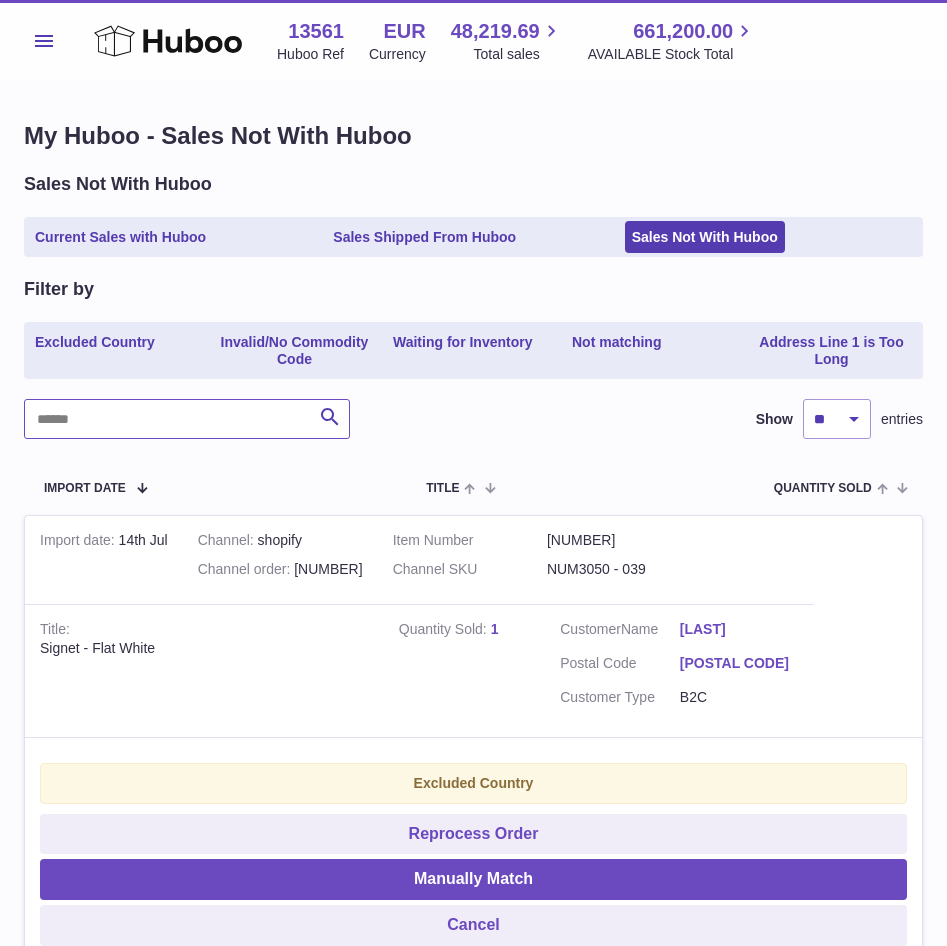 click at bounding box center [187, 419] 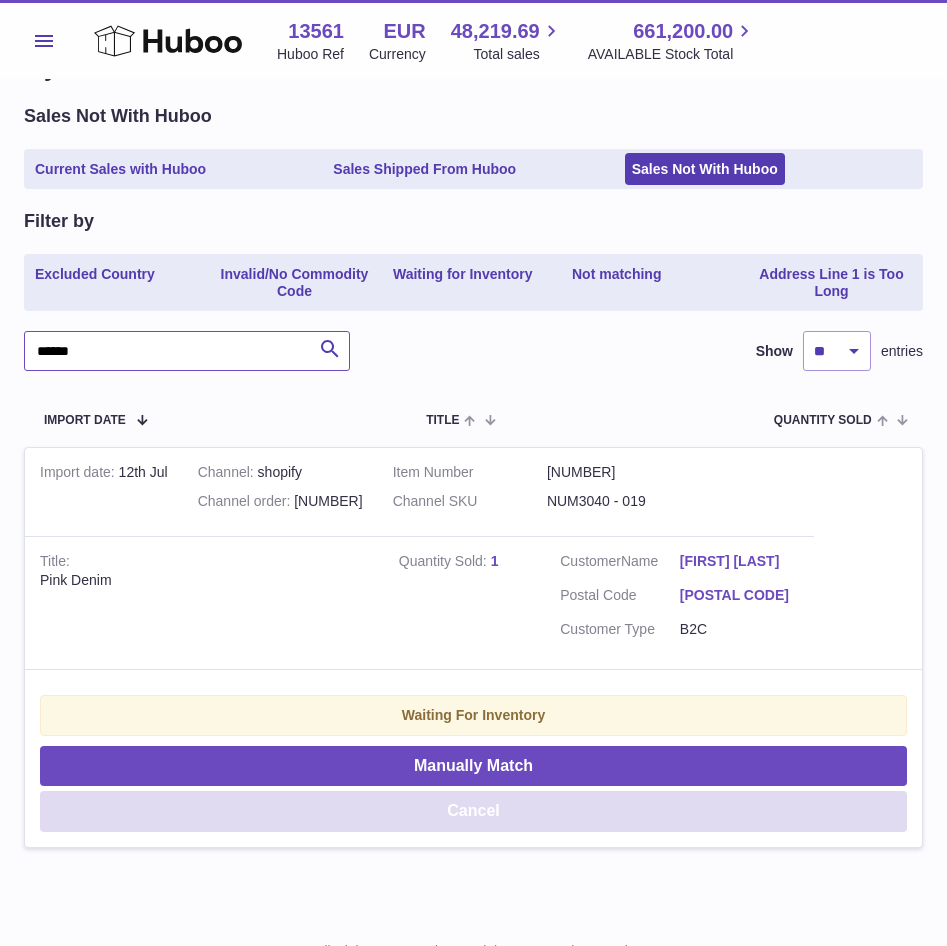 scroll, scrollTop: 100, scrollLeft: 0, axis: vertical 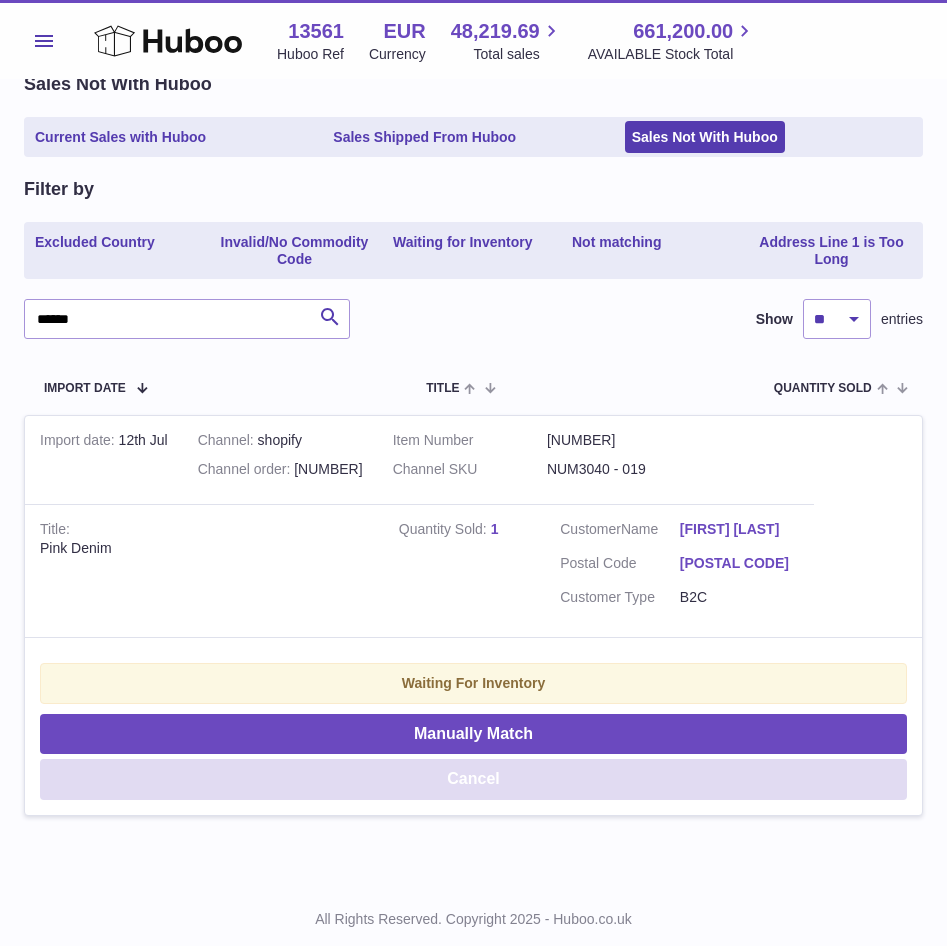 click on "Cancel" at bounding box center (473, 779) 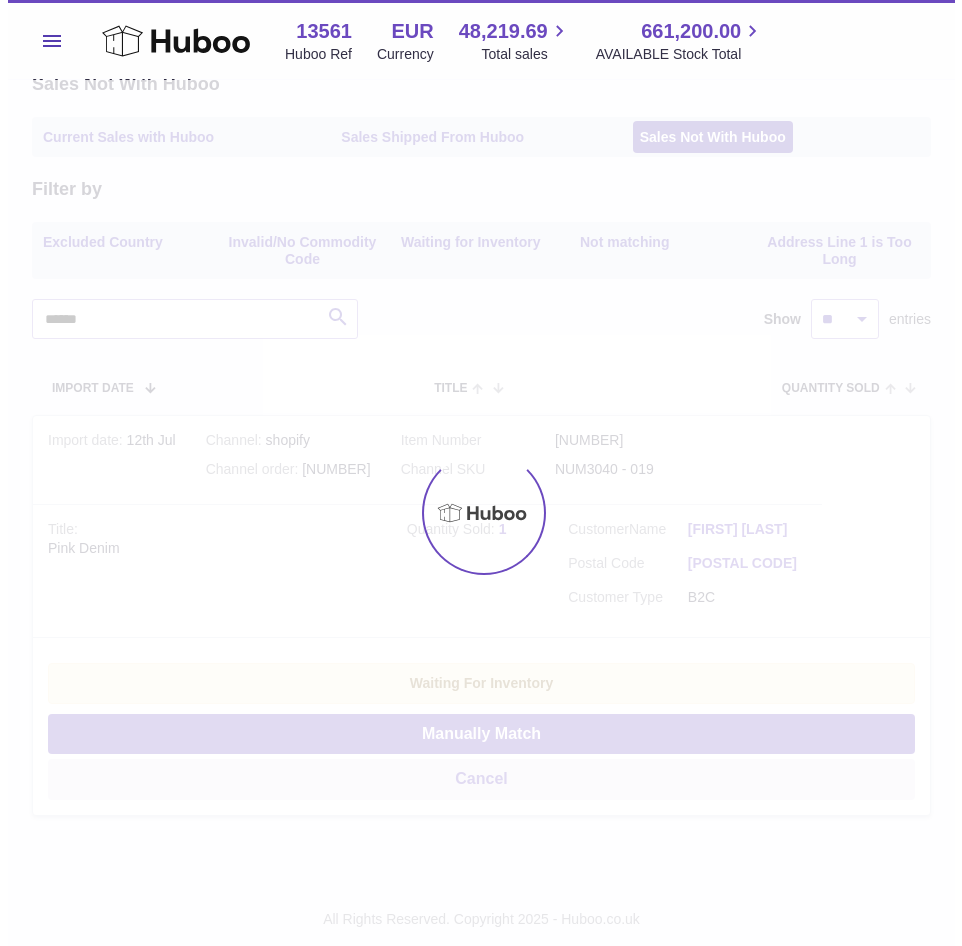 scroll, scrollTop: 0, scrollLeft: 0, axis: both 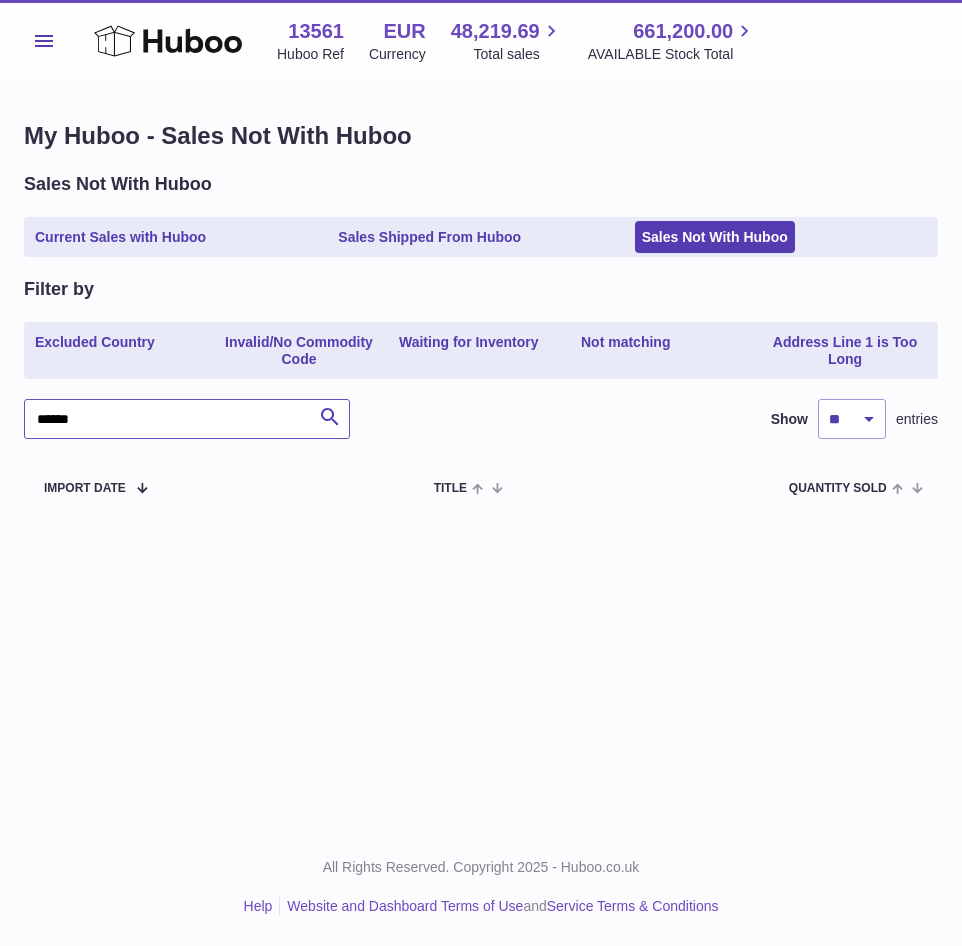 drag, startPoint x: 196, startPoint y: 423, endPoint x: -157, endPoint y: 418, distance: 353.0354 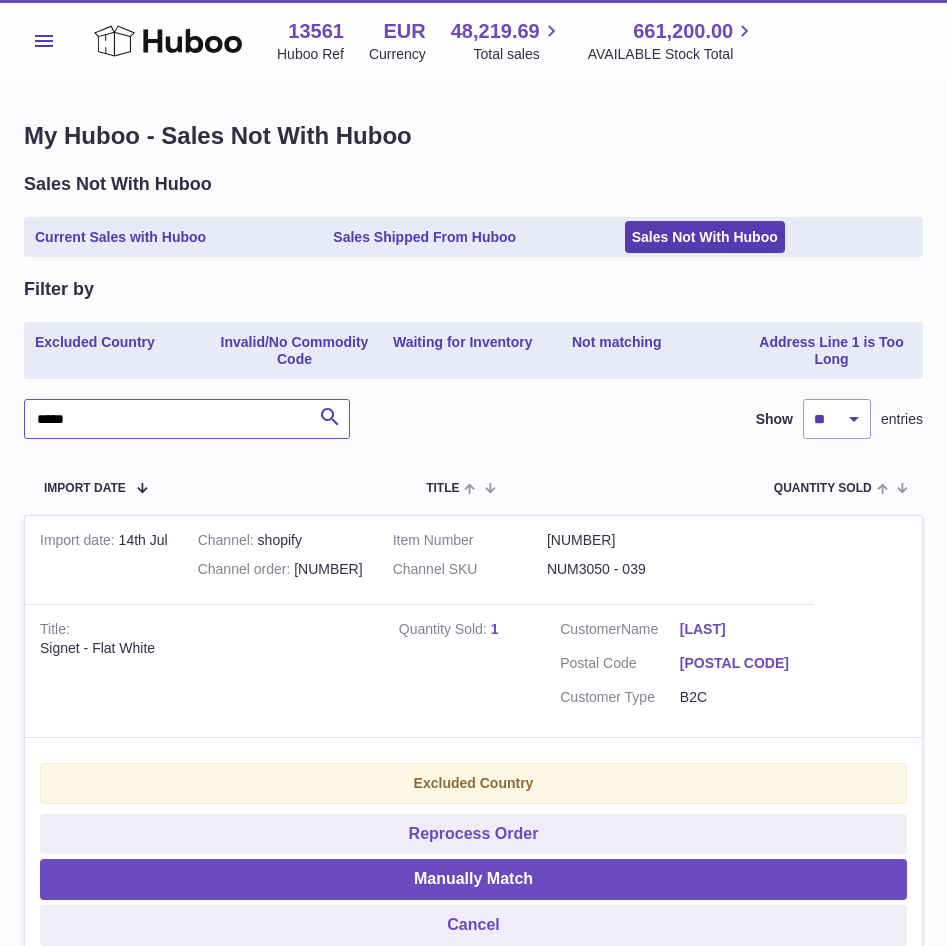 type on "*****" 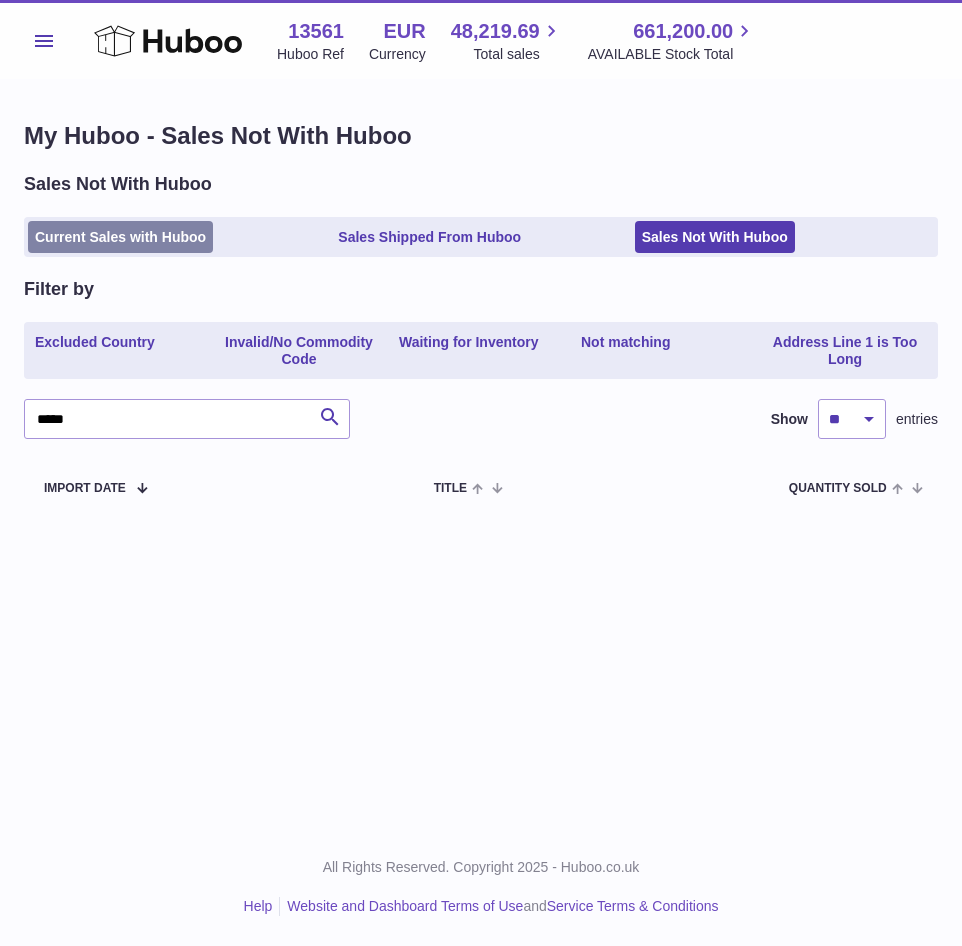 click on "Current Sales with Huboo" at bounding box center [120, 237] 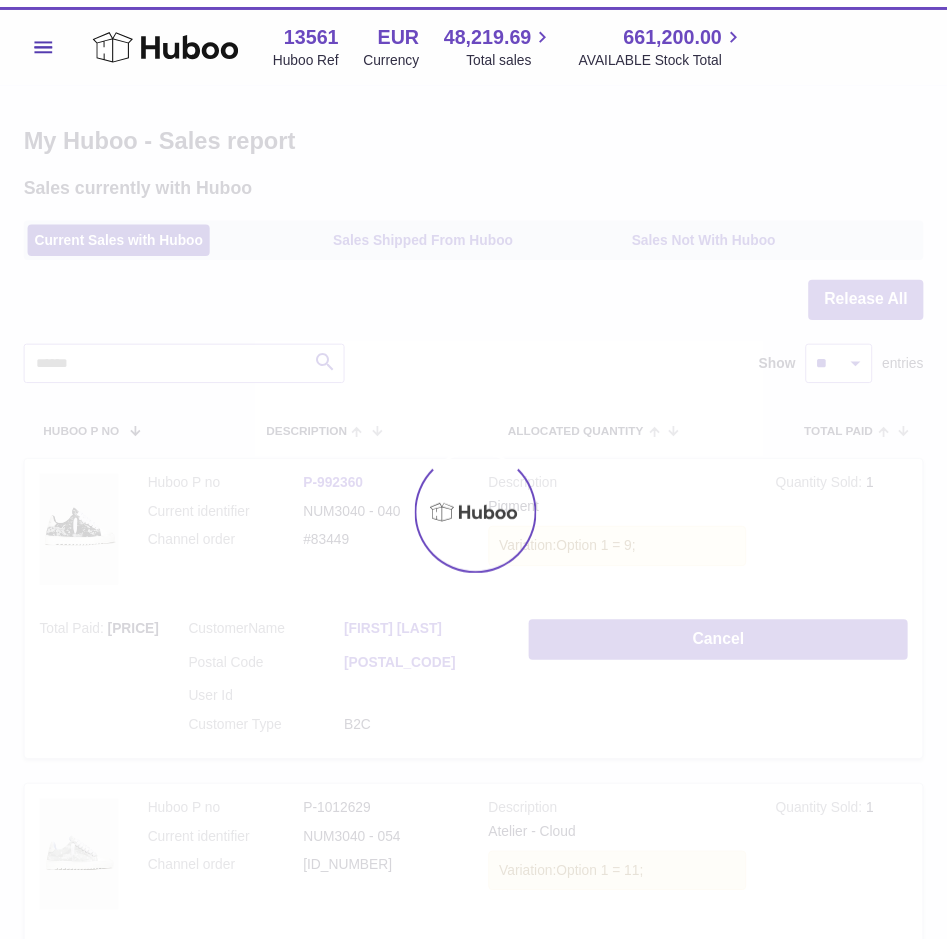 scroll, scrollTop: 0, scrollLeft: 0, axis: both 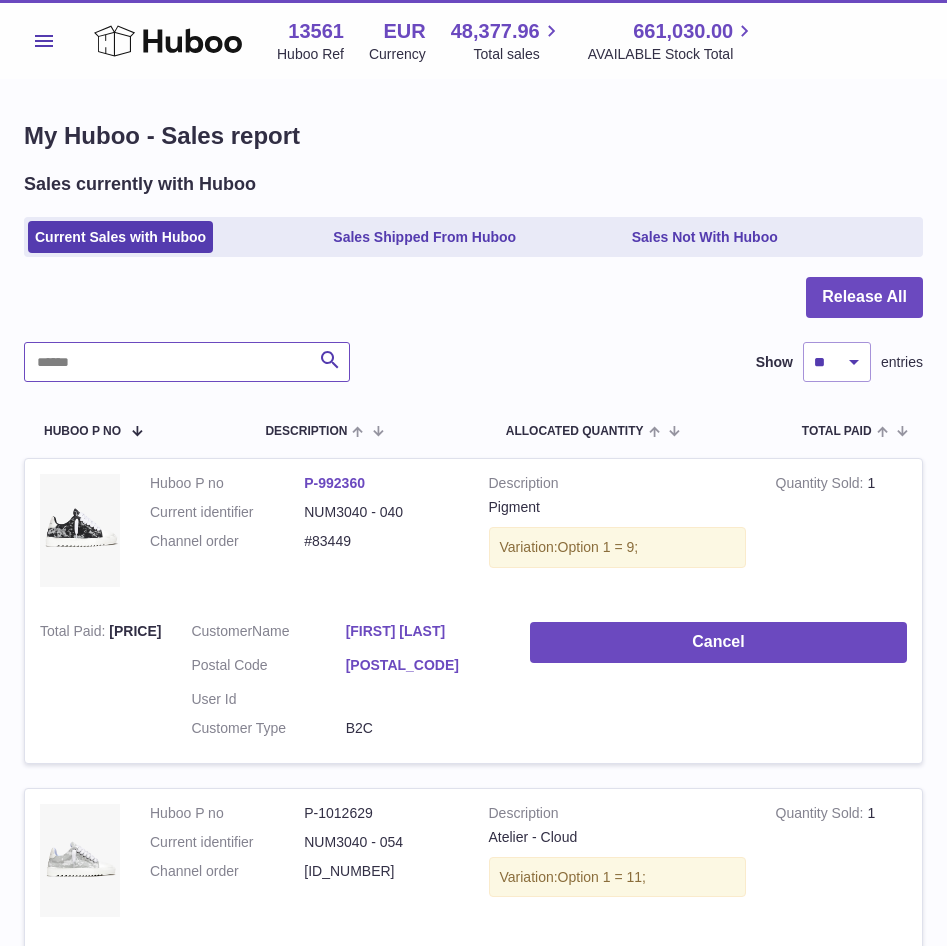 click at bounding box center (187, 362) 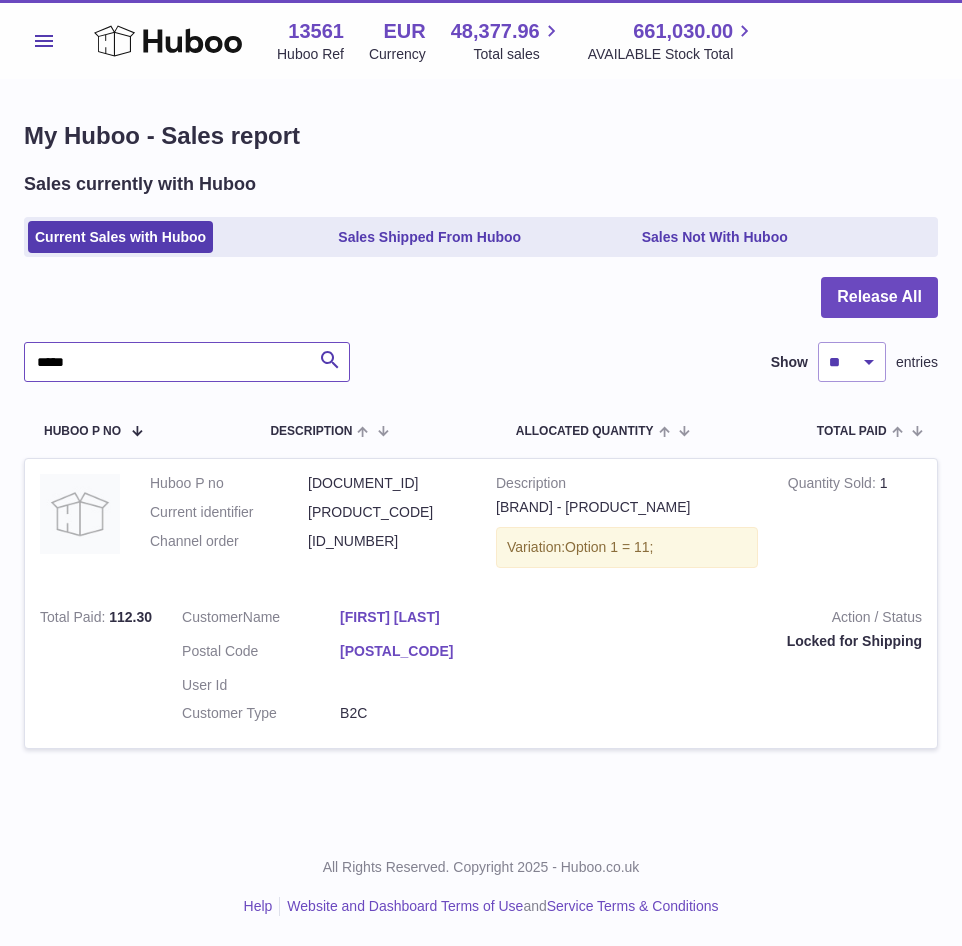 type on "*****" 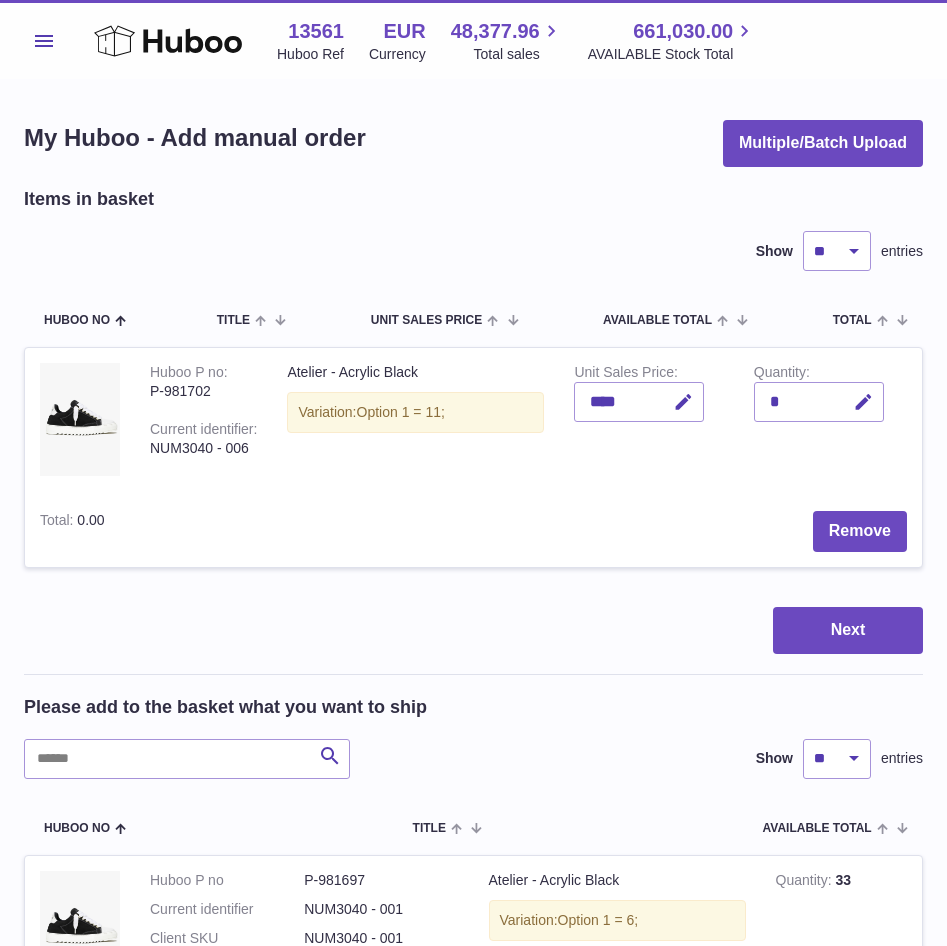 scroll, scrollTop: 0, scrollLeft: 0, axis: both 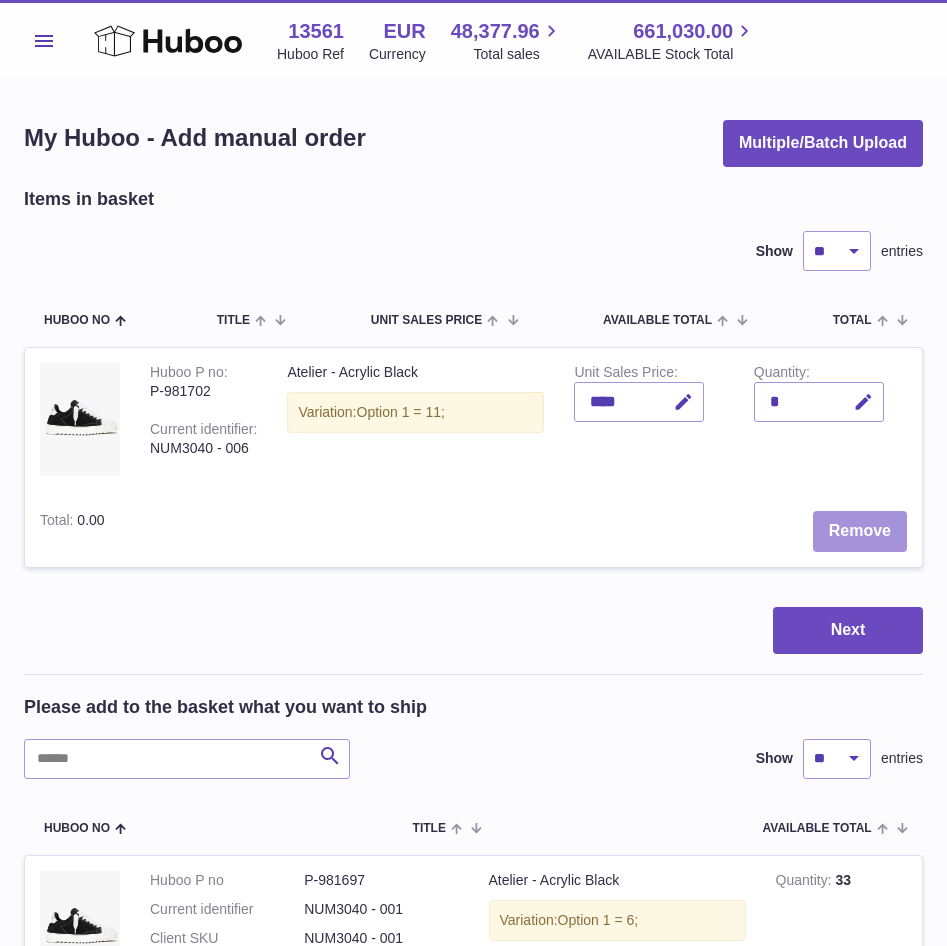 click on "Remove" at bounding box center (860, 531) 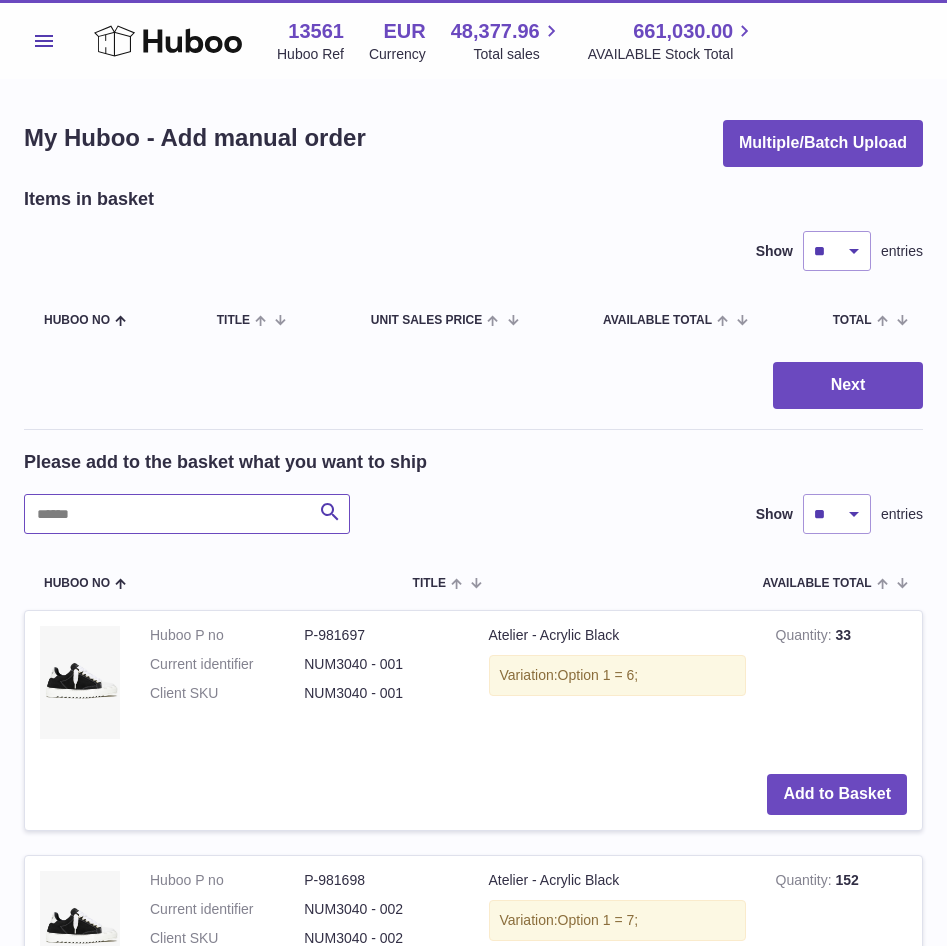 click at bounding box center (187, 514) 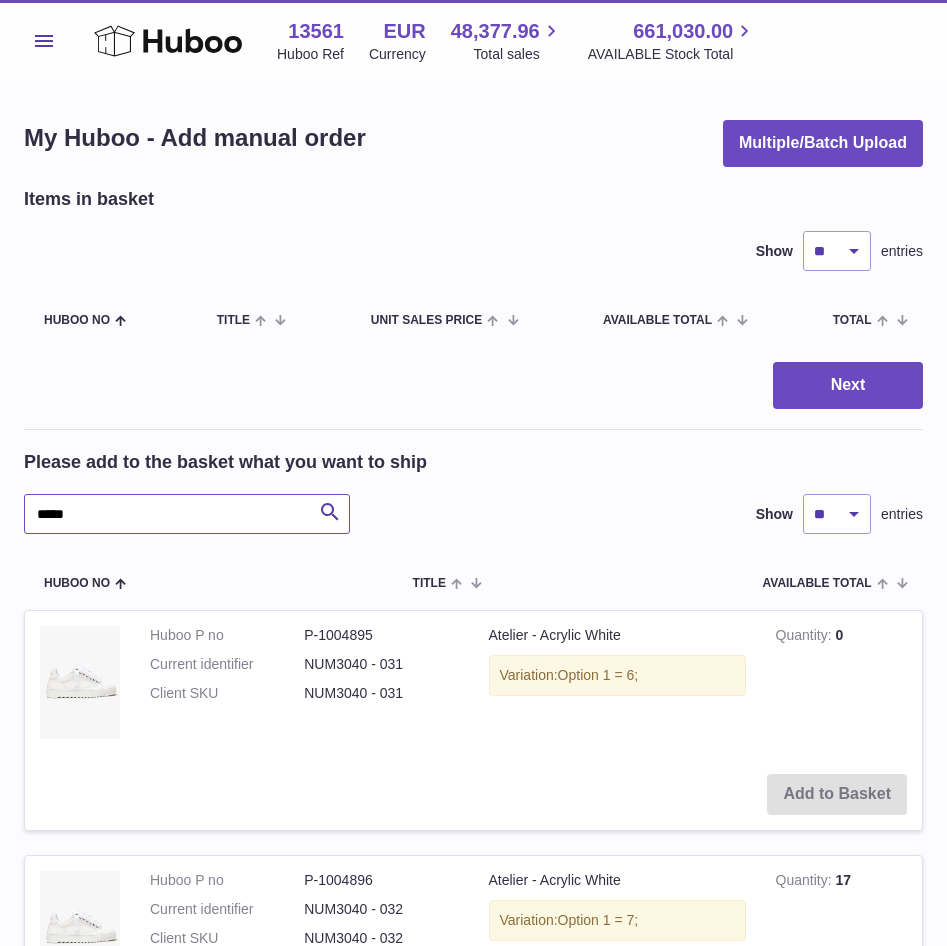 scroll, scrollTop: 100, scrollLeft: 0, axis: vertical 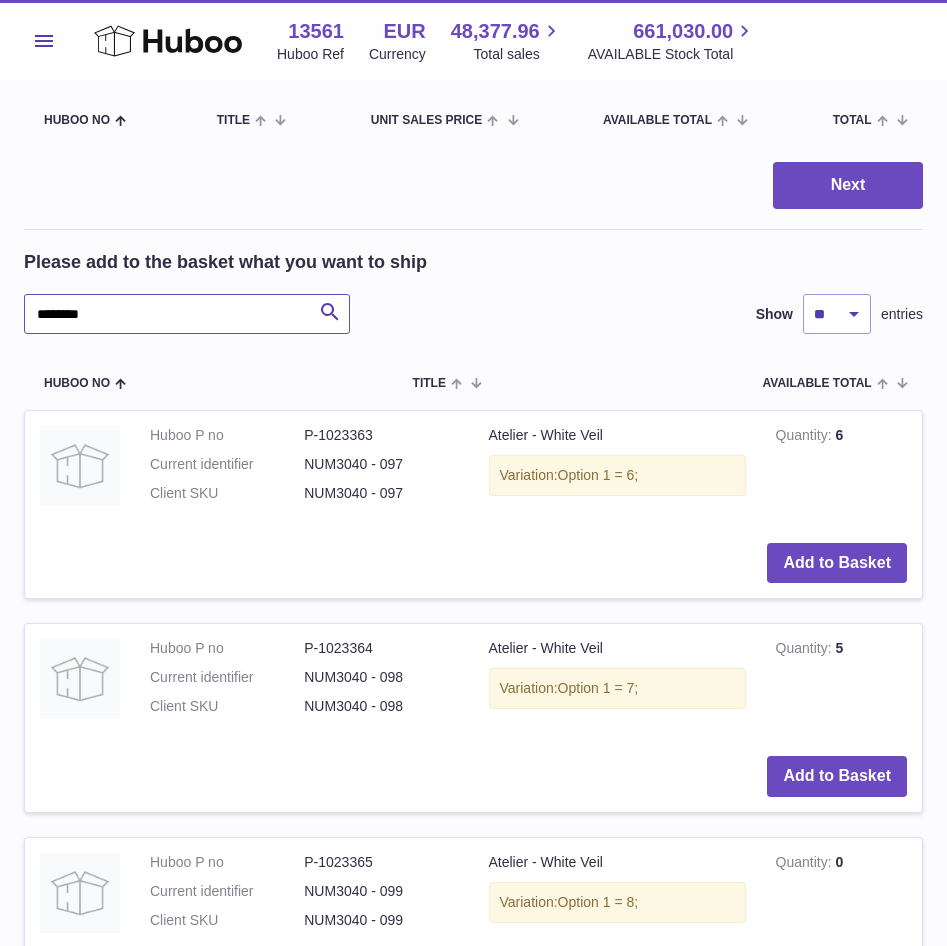 type on "********" 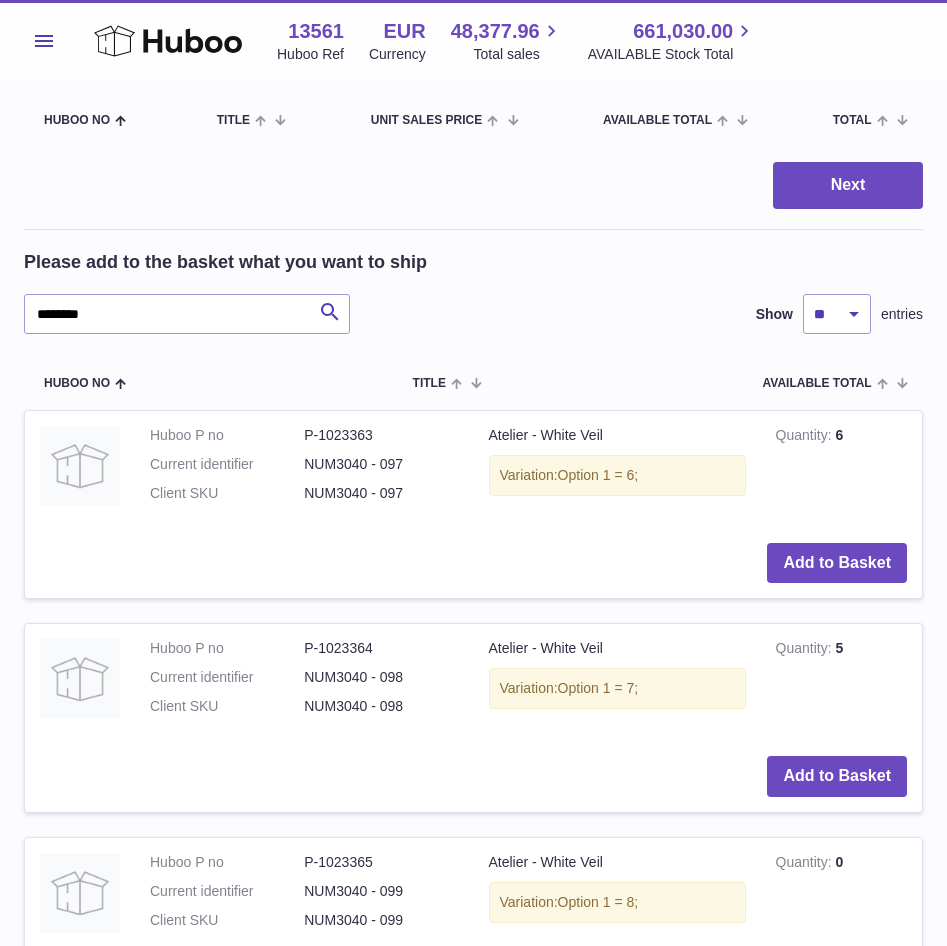 click on "Add to Basket" at bounding box center [473, 563] 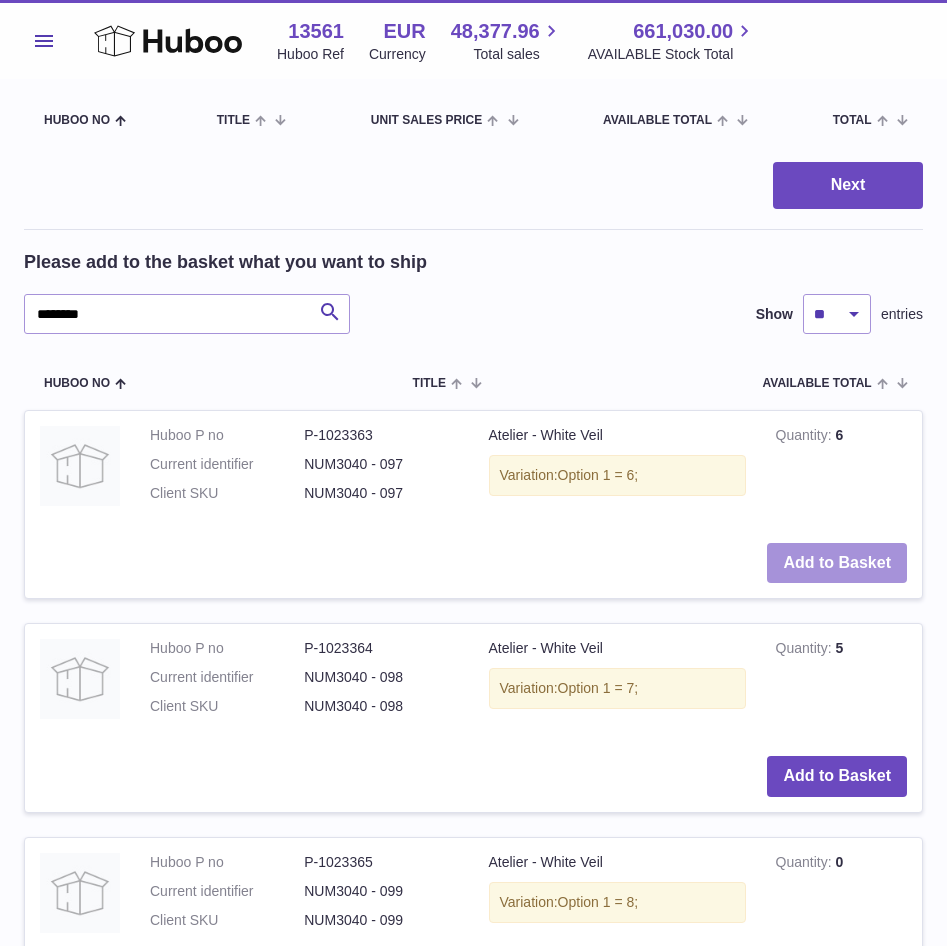 click on "Add to Basket" at bounding box center [837, 563] 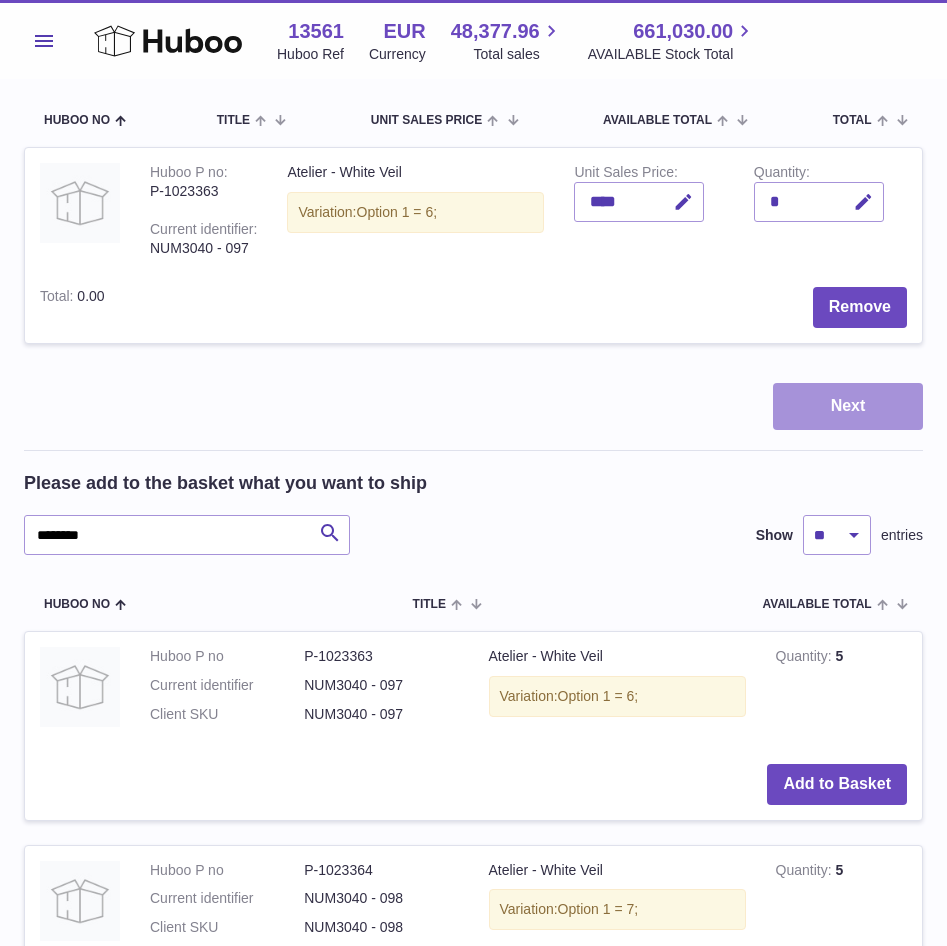 click on "Next" at bounding box center (848, 406) 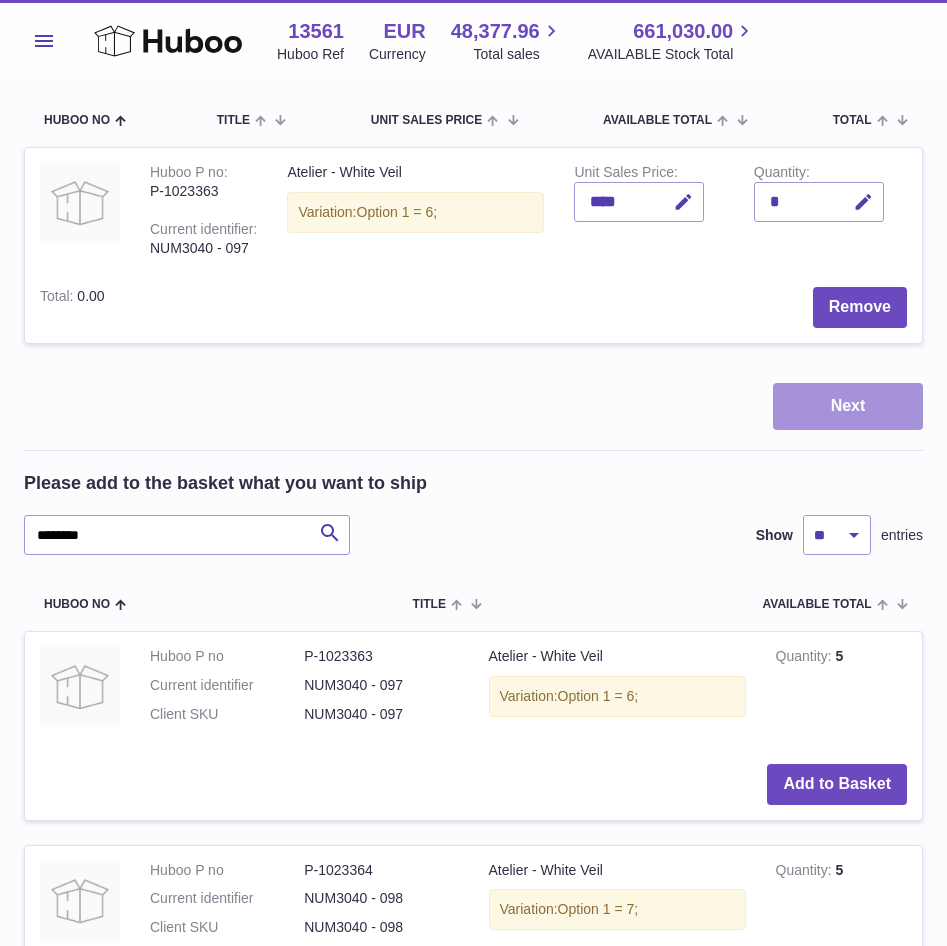 scroll, scrollTop: 0, scrollLeft: 0, axis: both 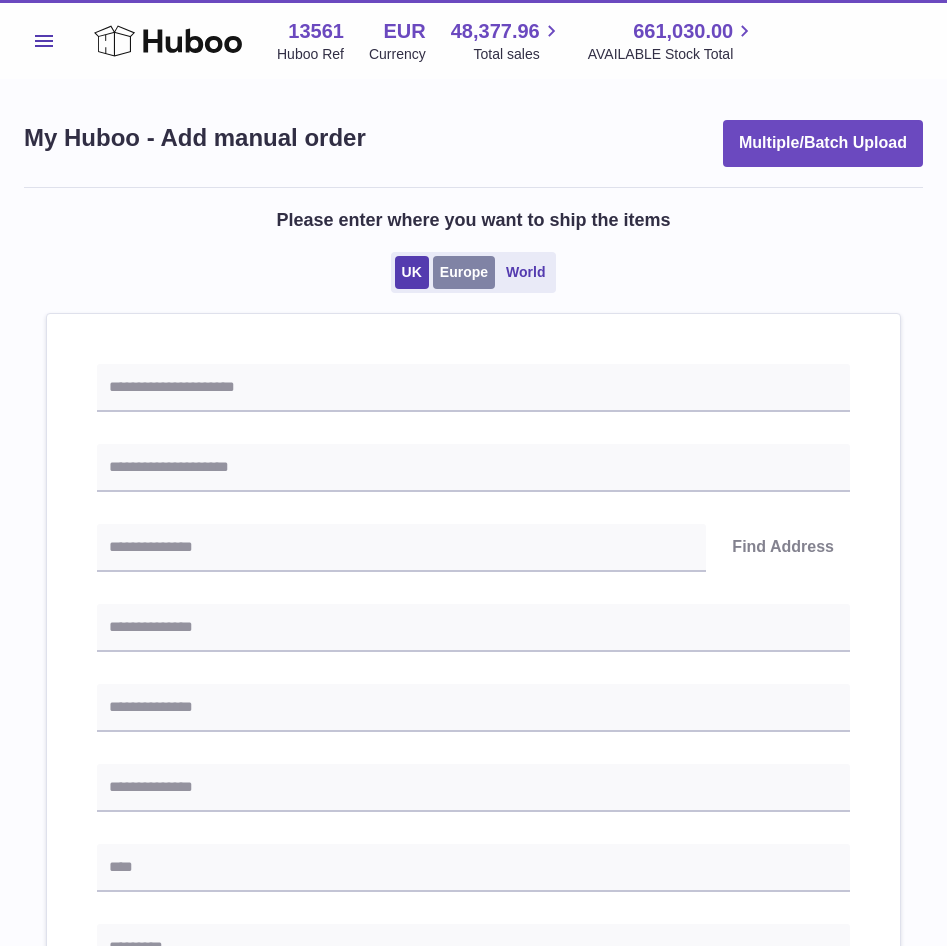 click on "Europe" at bounding box center (464, 272) 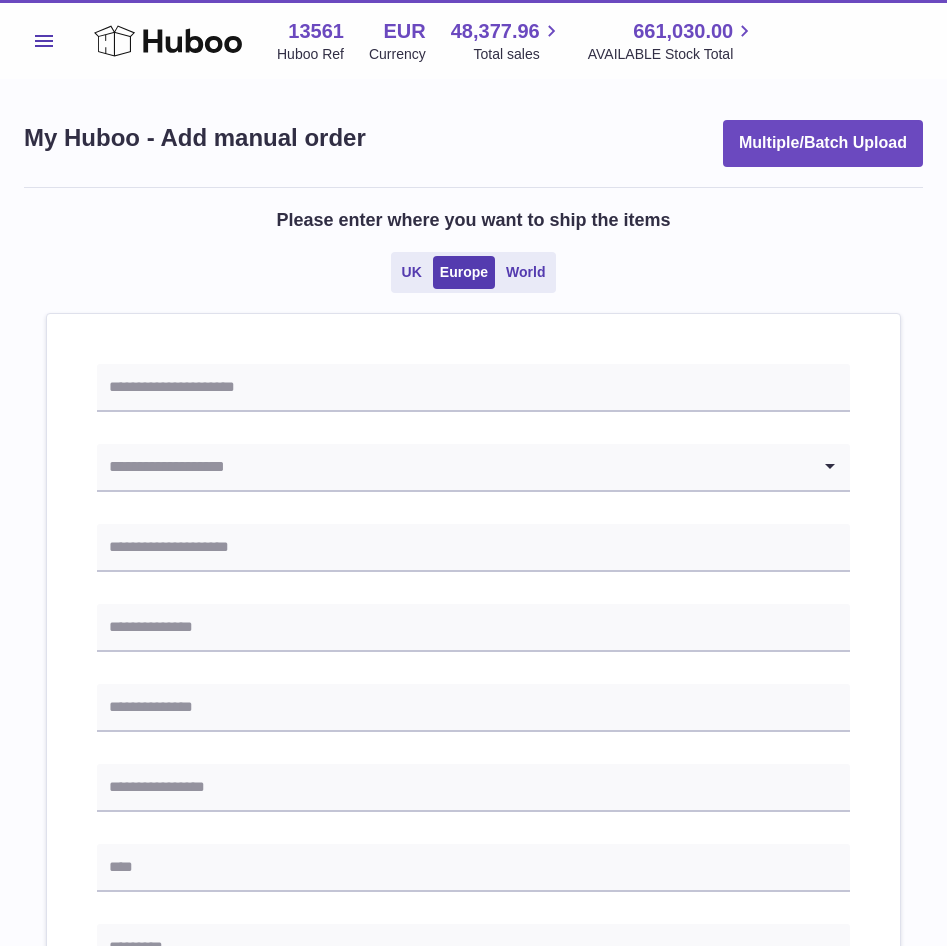 drag, startPoint x: 340, startPoint y: 357, endPoint x: 336, endPoint y: 374, distance: 17.464249 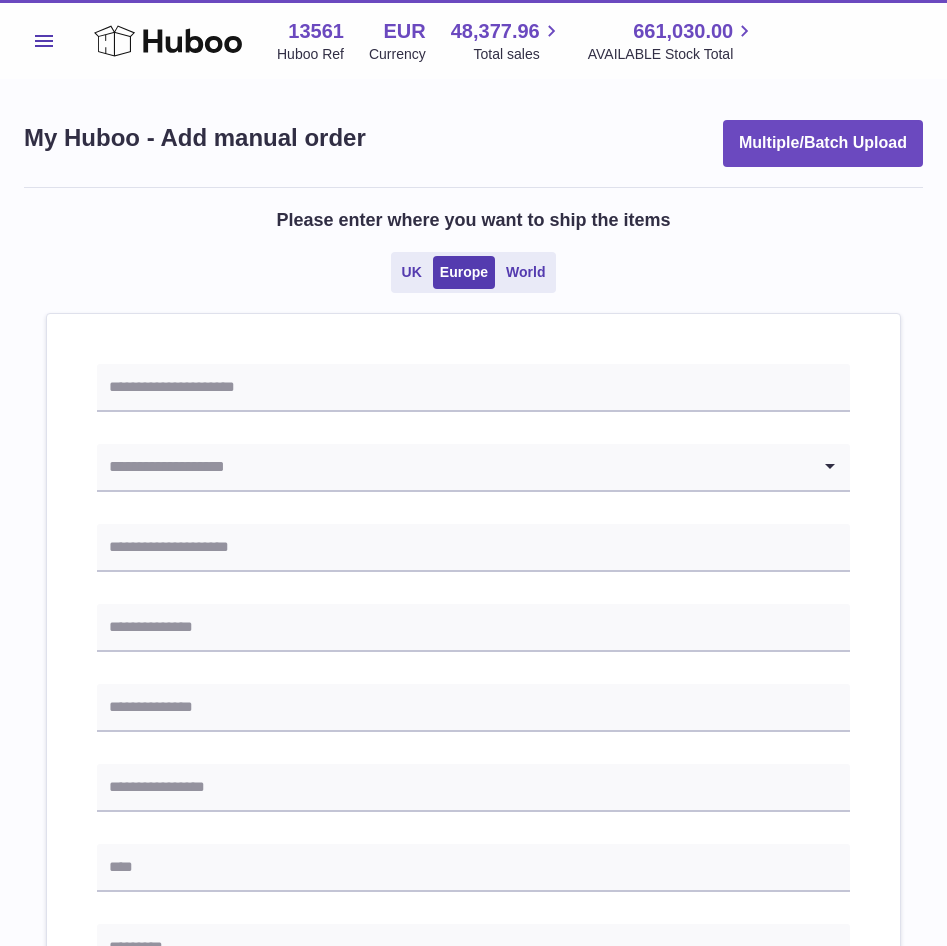 click on "Loading...
Please enter how you want to ship             Loading...
You require an order to be fulfilled which is going directly to another business or retailer rather than directly to a consumer. Please ensure you have contacted our customer service department for further information relating to any associated costs and (order completion) timescales, before proceeding.
Optional extra fields             Loading...       This will appear on the packing slip. e.g. 'Please contact us through Amazon'
B2C
Loading...
Back" at bounding box center (473, 968) 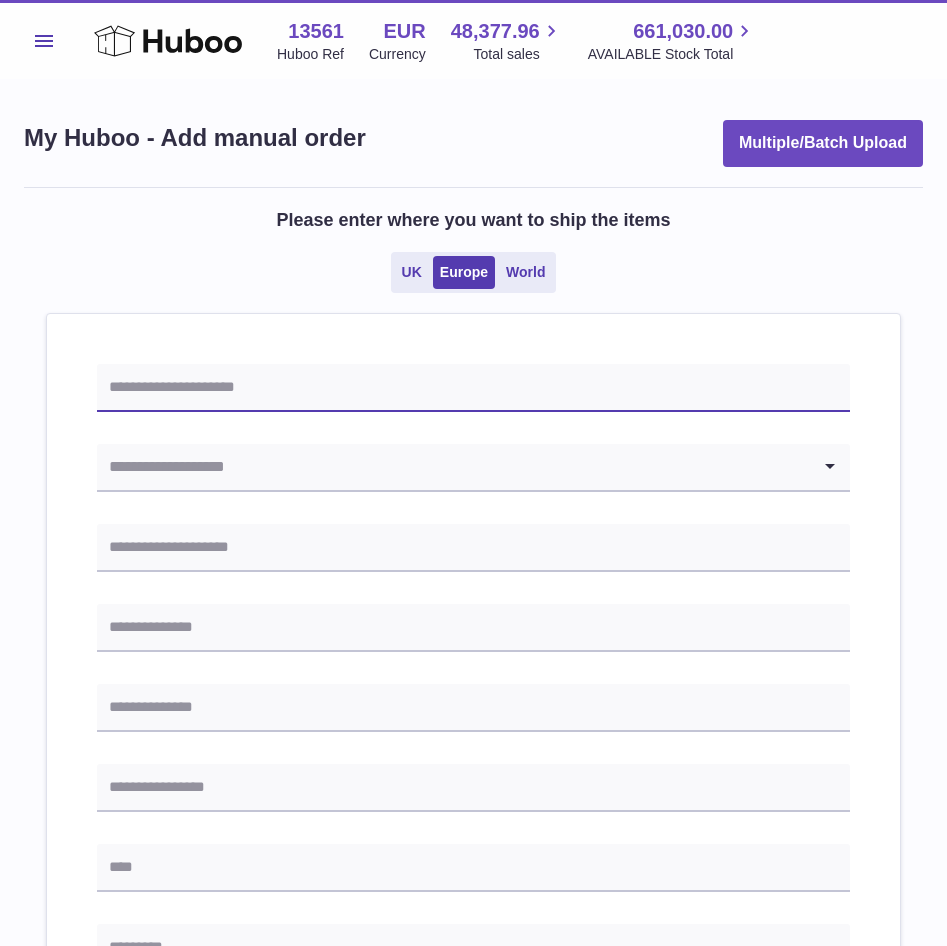 click at bounding box center (473, 388) 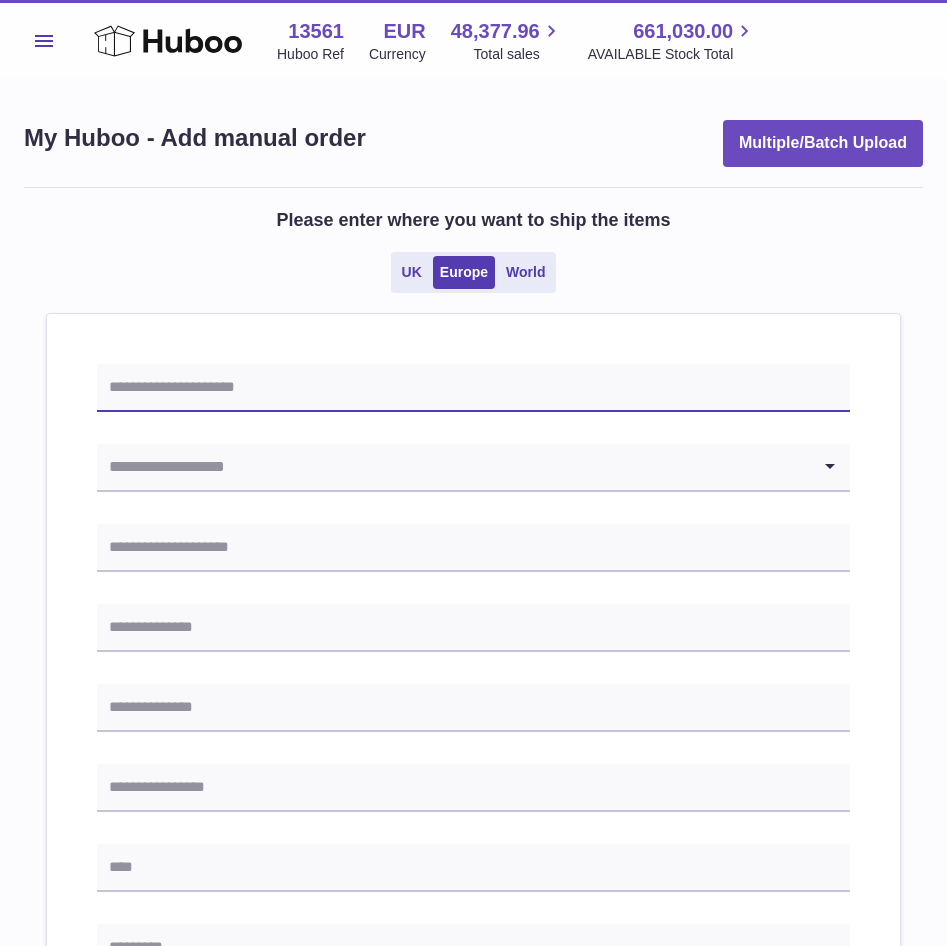 paste on "******" 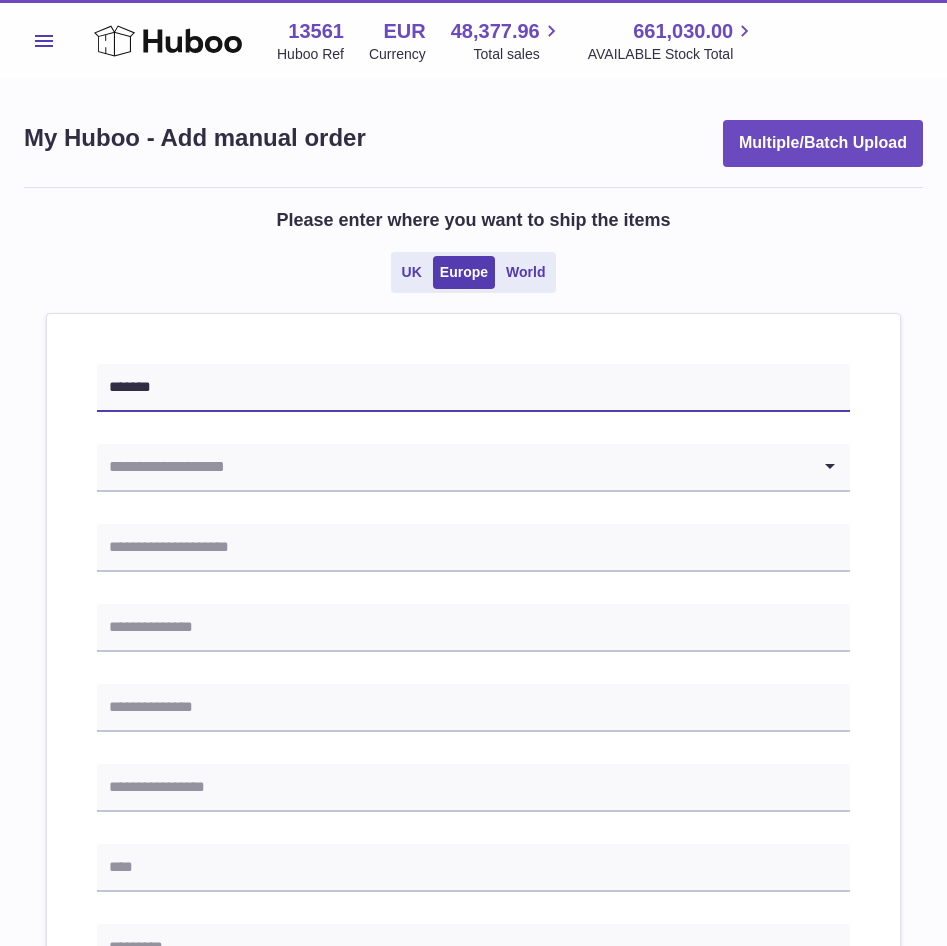 type on "*******" 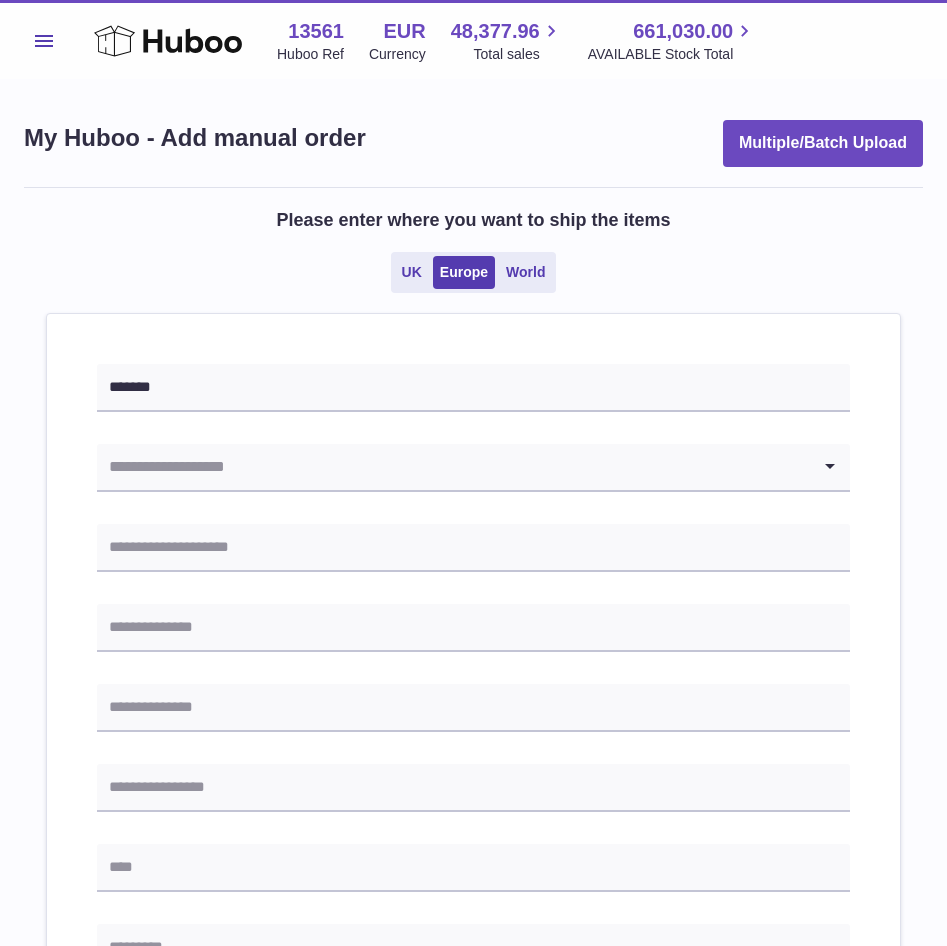 click at bounding box center [453, 467] 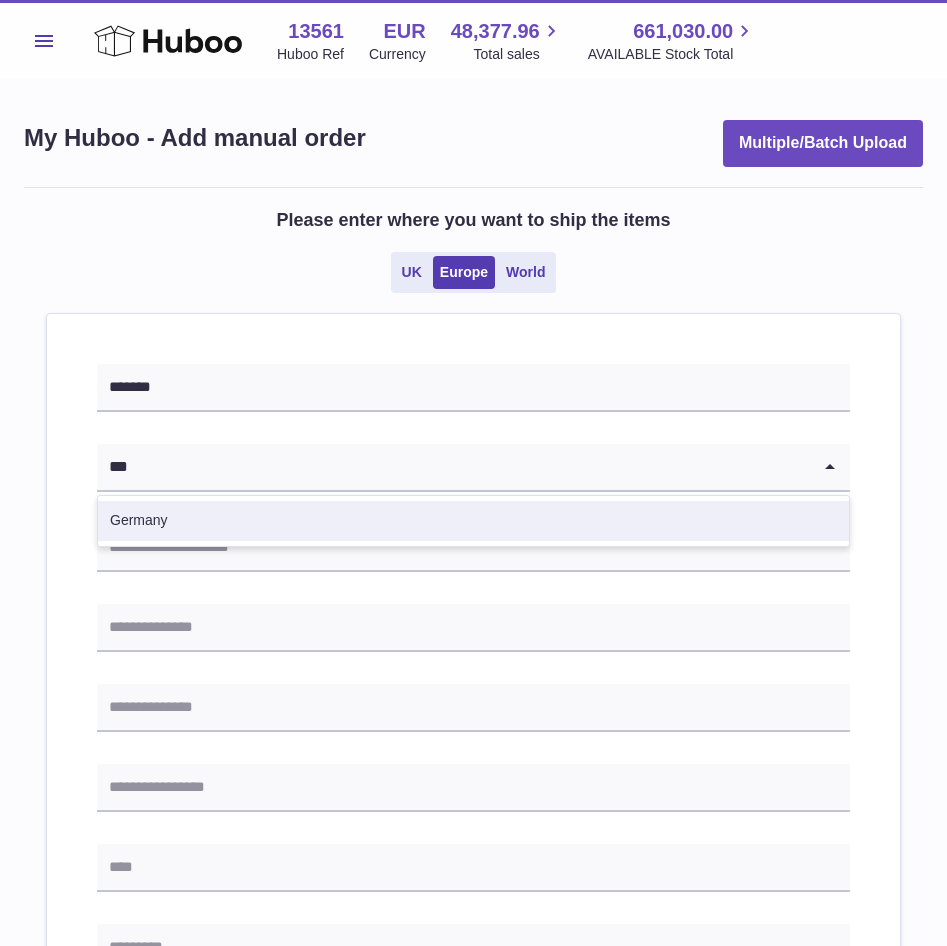 click on "Germany" at bounding box center (473, 521) 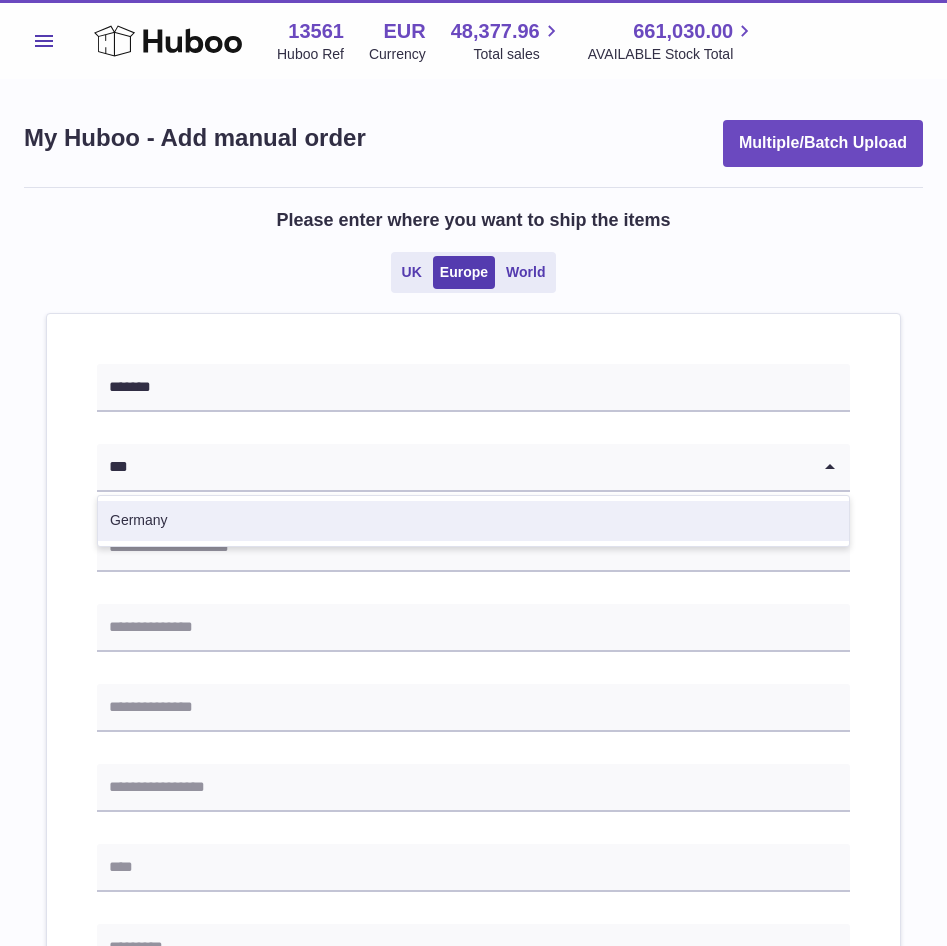 type 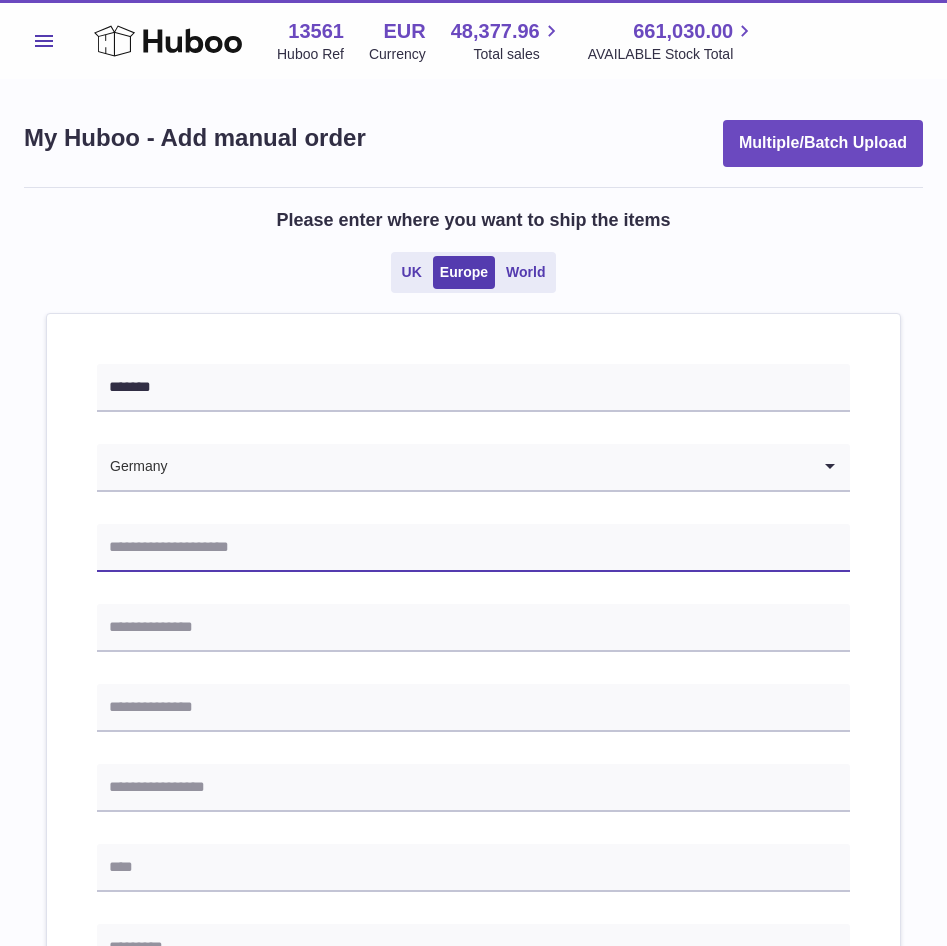 click at bounding box center [473, 548] 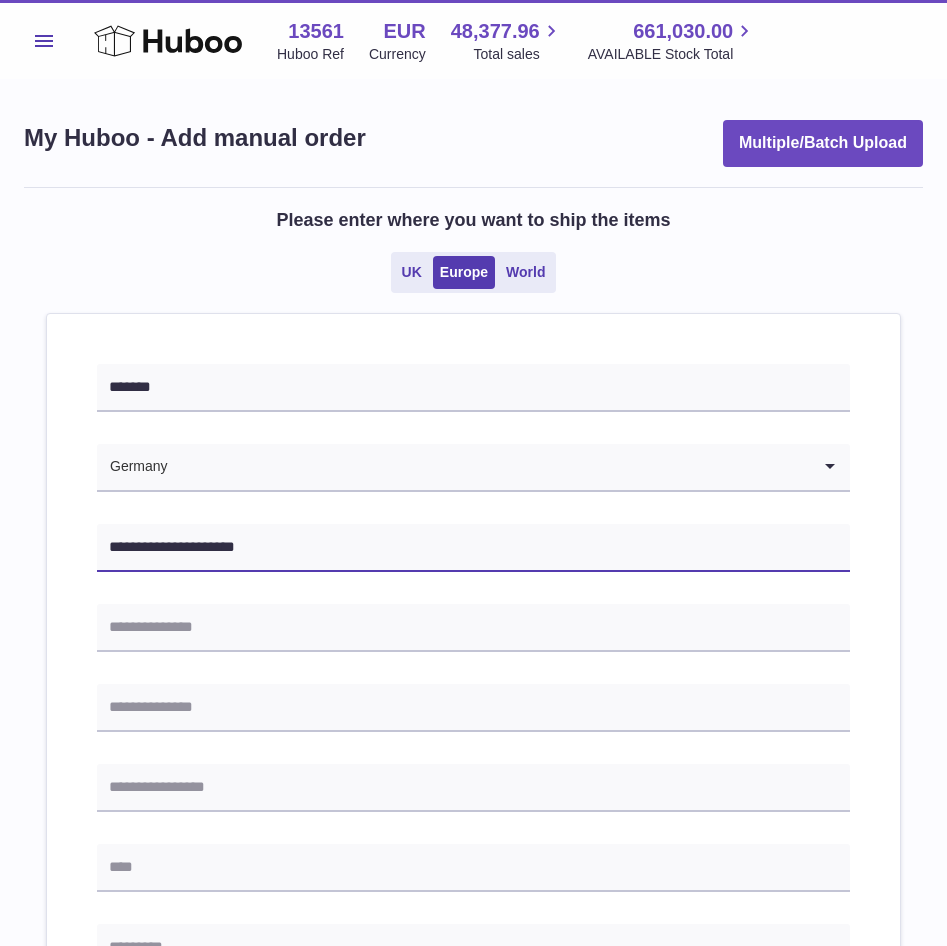 type on "**********" 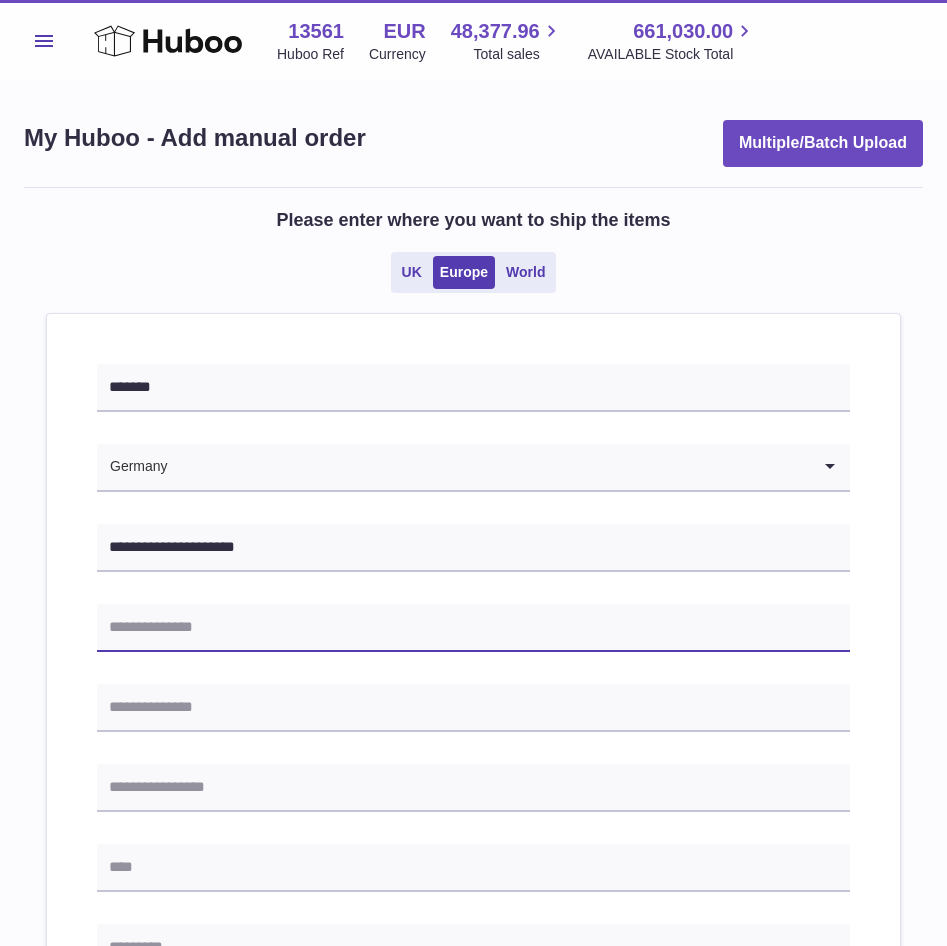 click at bounding box center (473, 628) 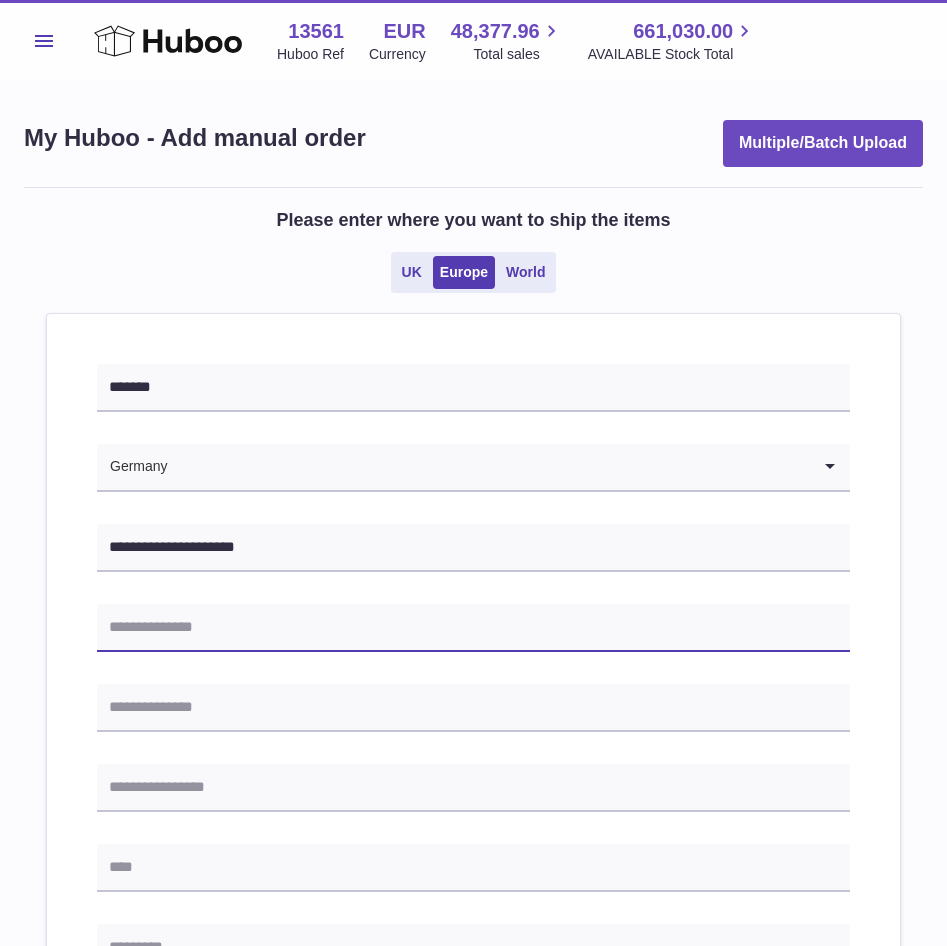 paste on "**********" 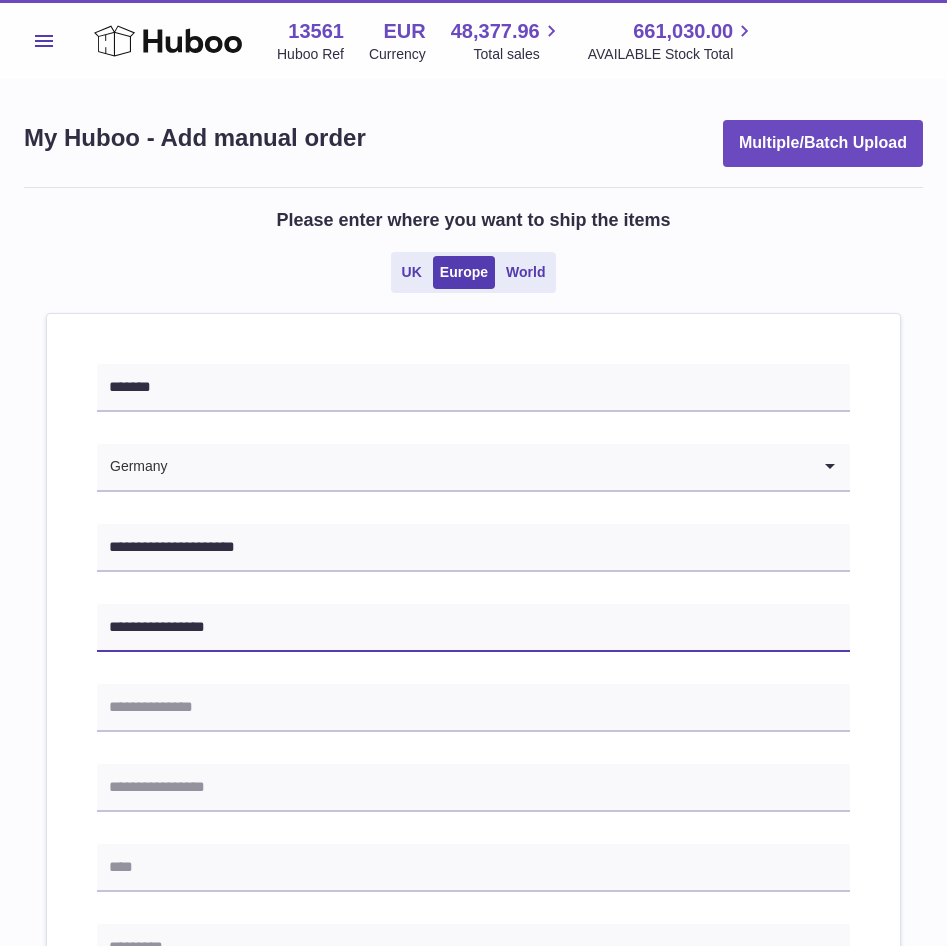 type on "**********" 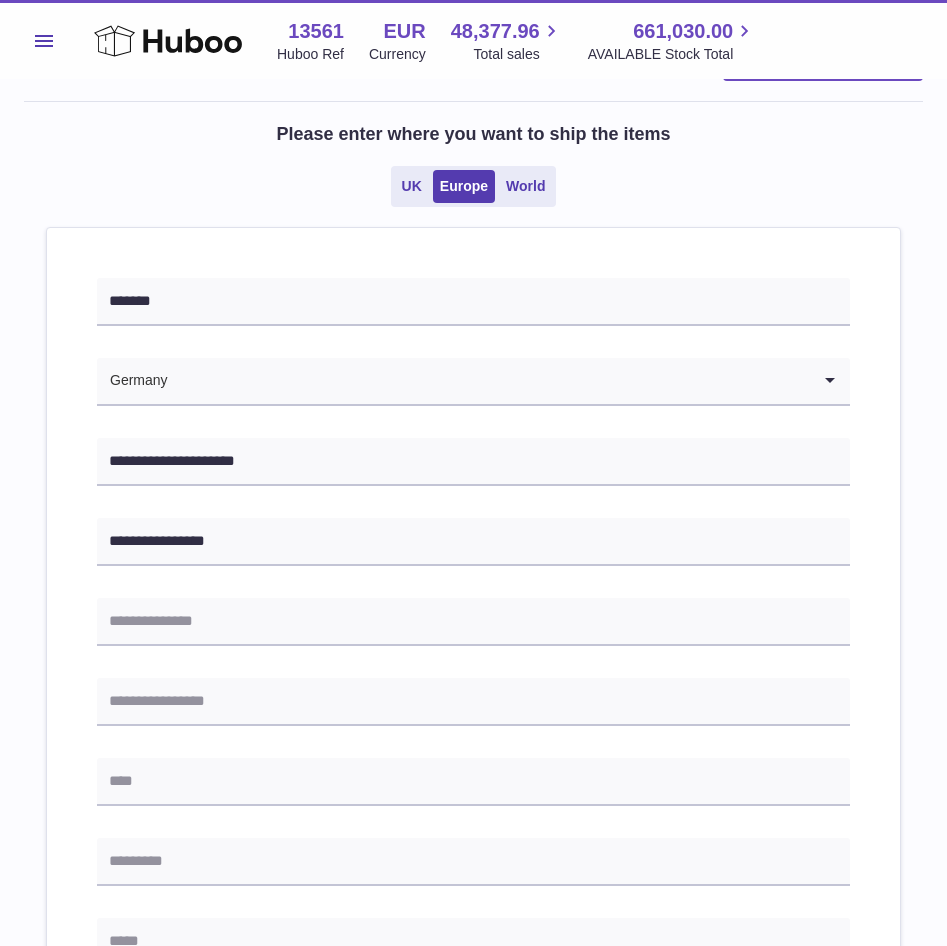 scroll, scrollTop: 200, scrollLeft: 0, axis: vertical 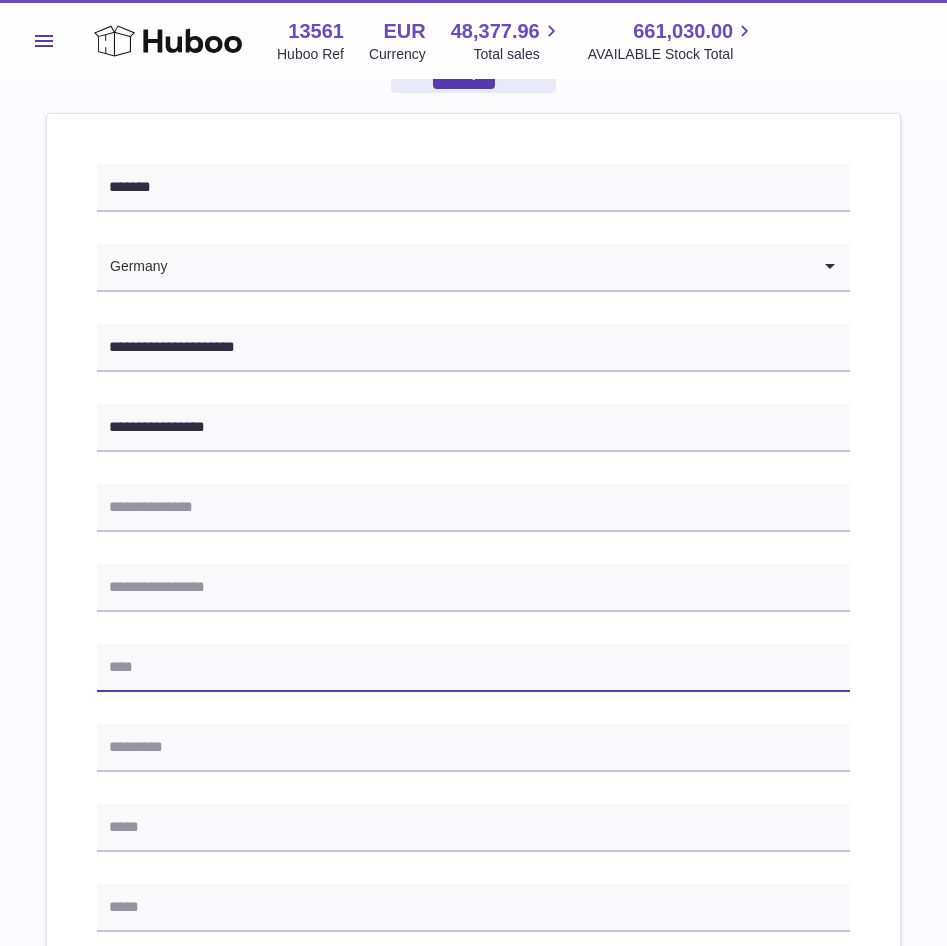 click at bounding box center [473, 668] 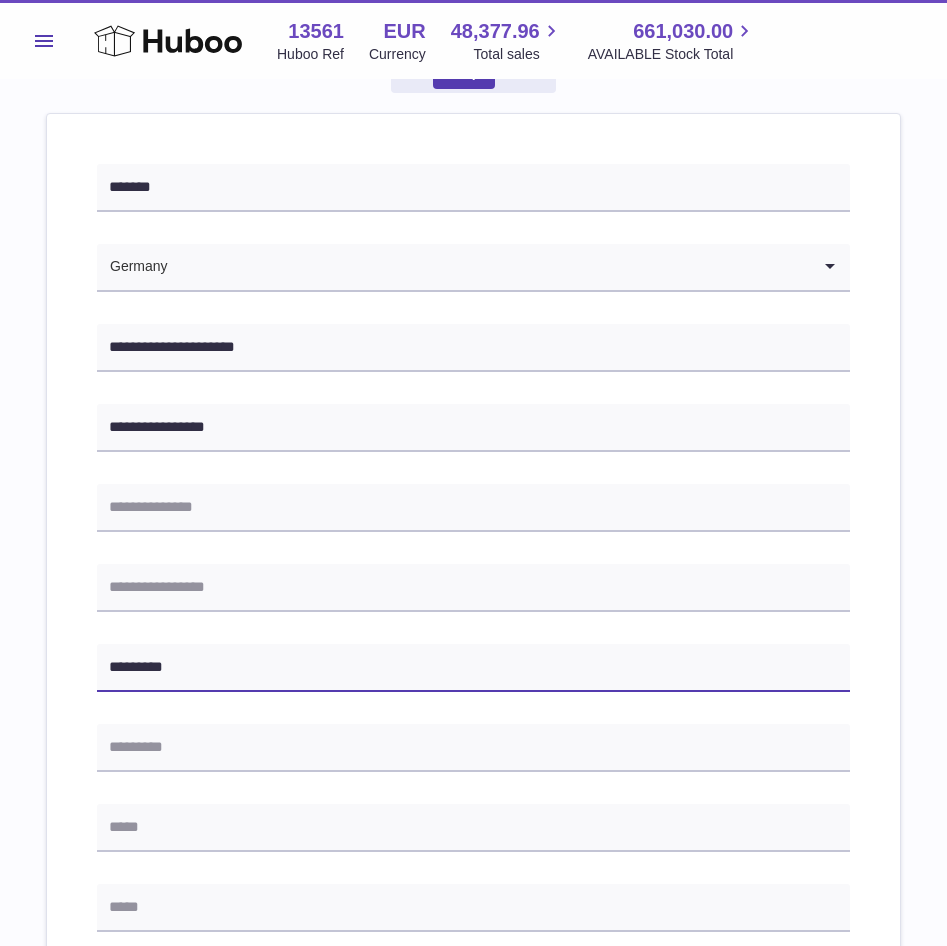 type on "*********" 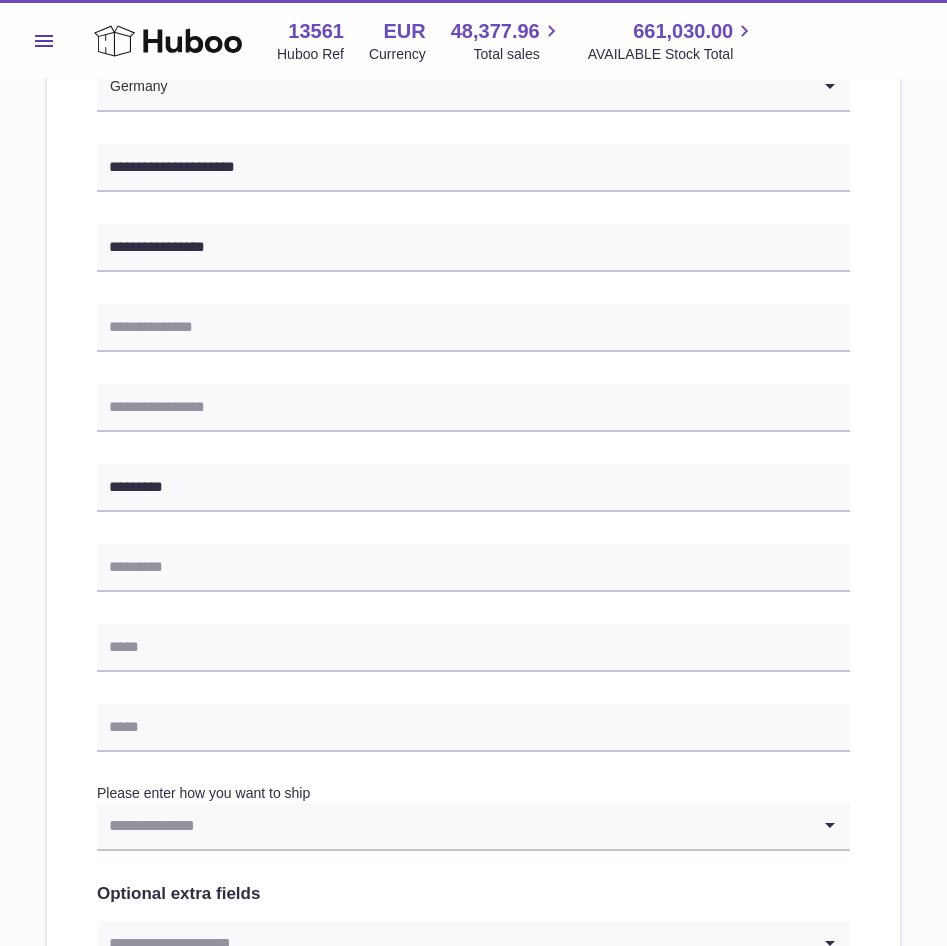 scroll, scrollTop: 400, scrollLeft: 0, axis: vertical 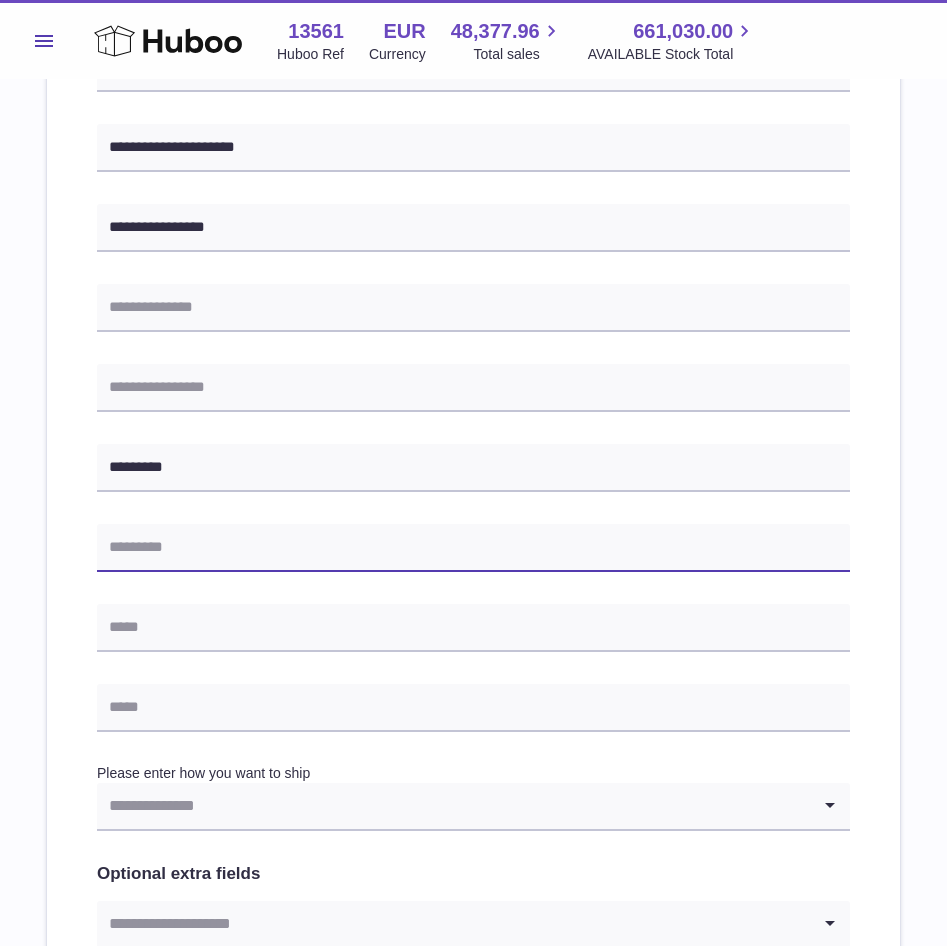 click at bounding box center [473, 548] 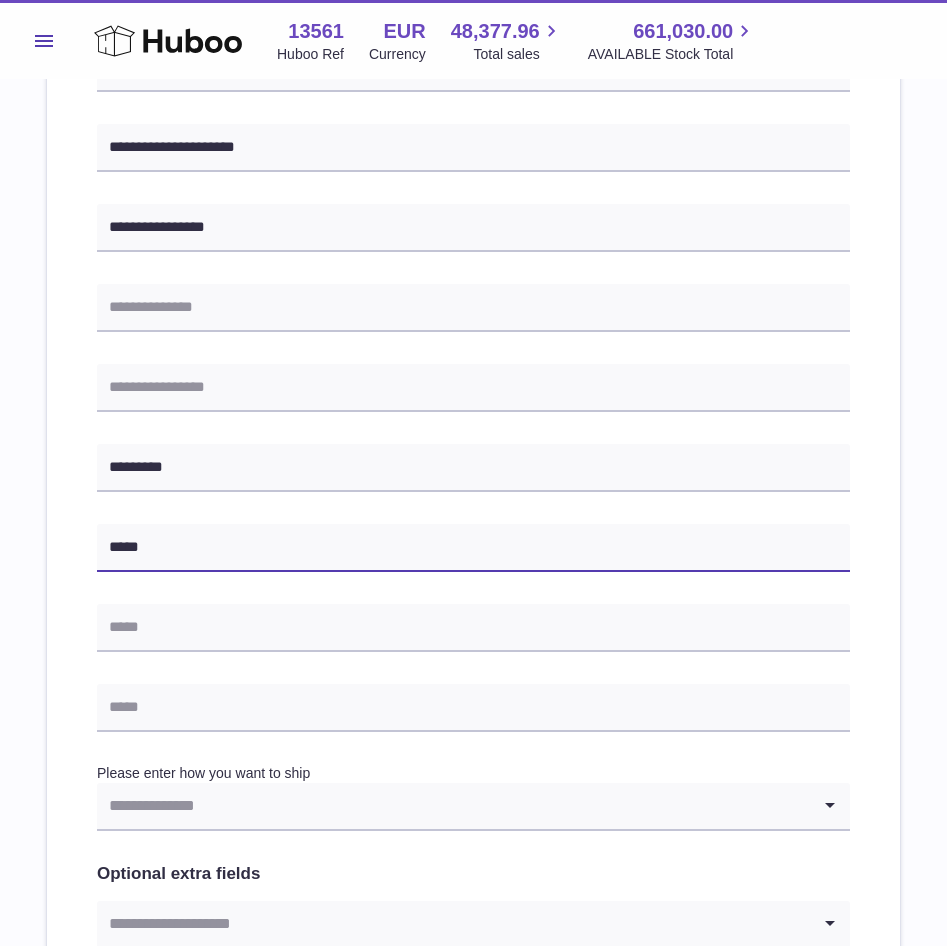 type on "*****" 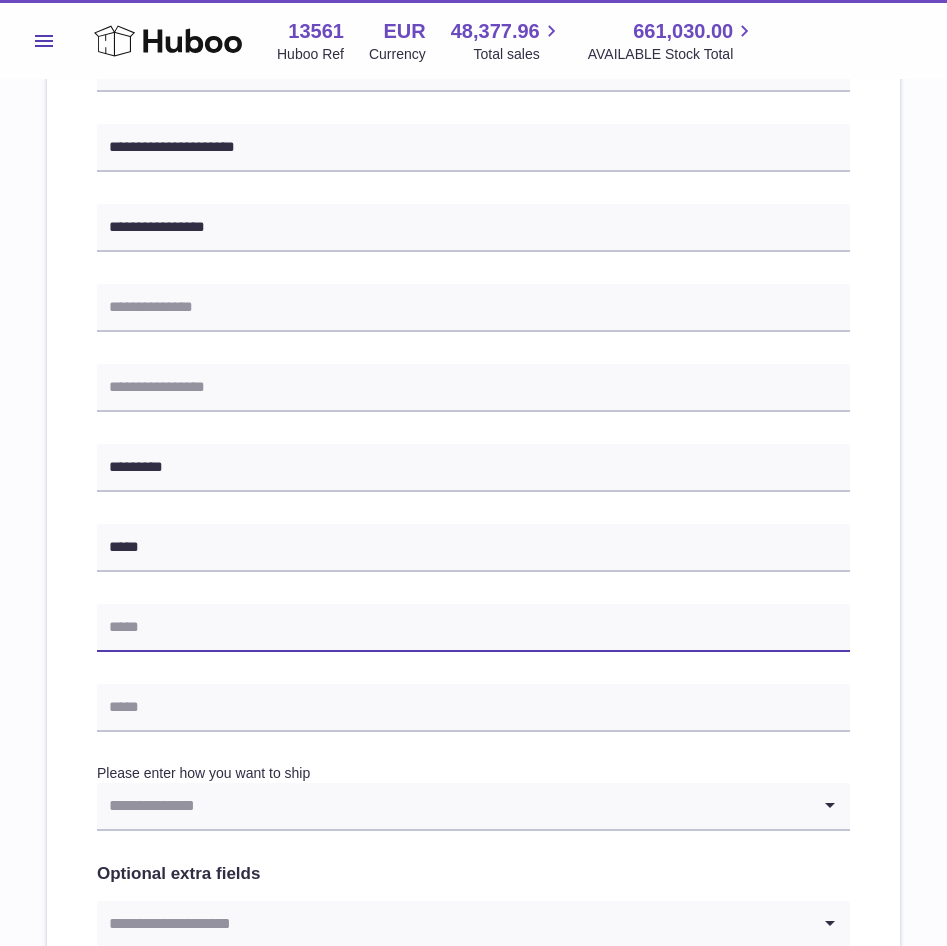 click at bounding box center (473, 628) 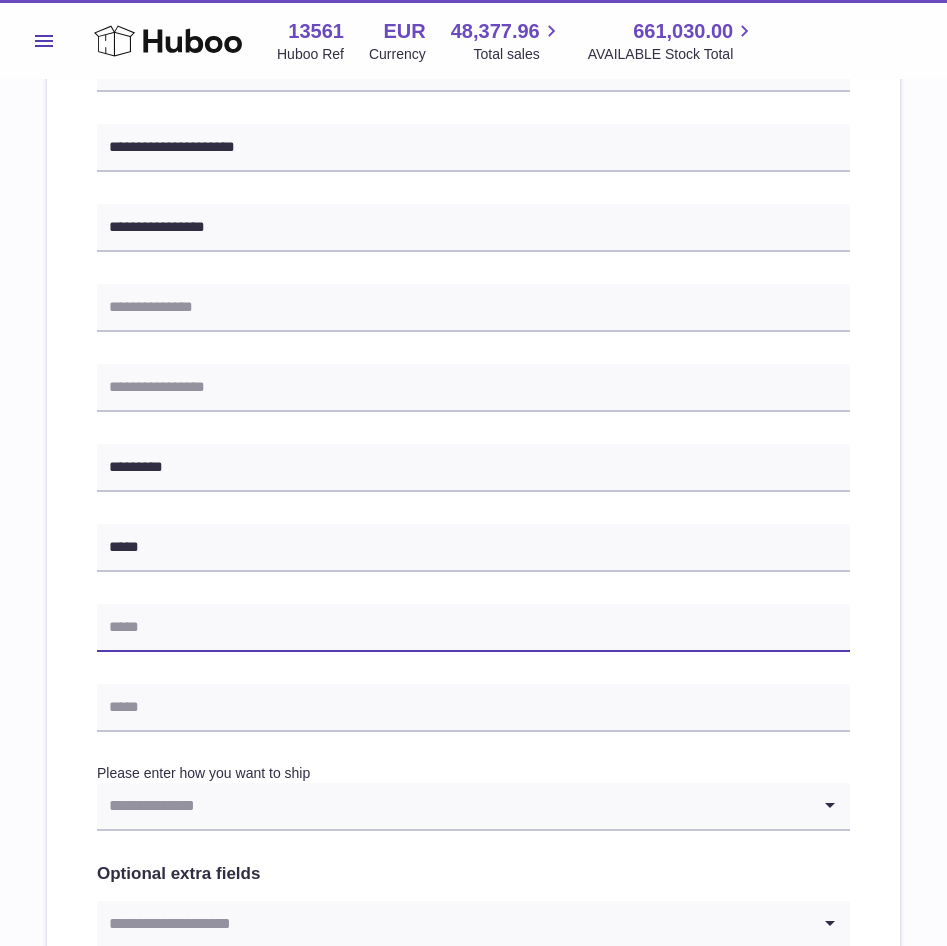paste on "**********" 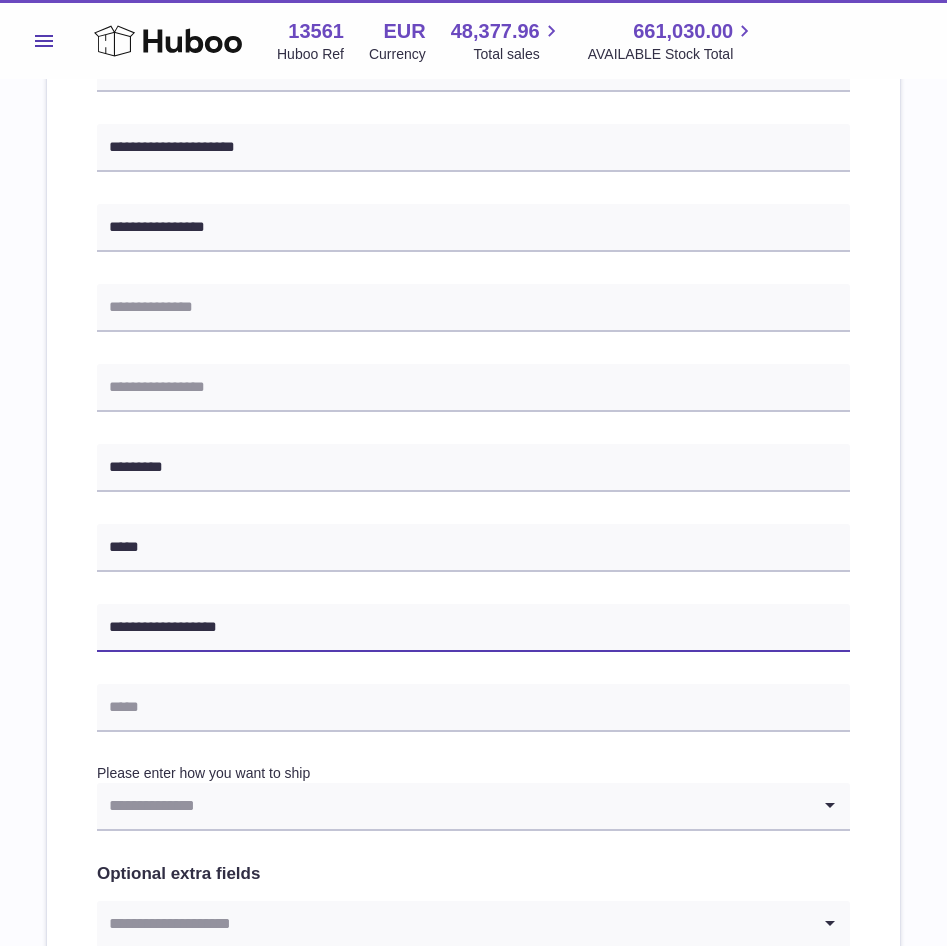type on "**********" 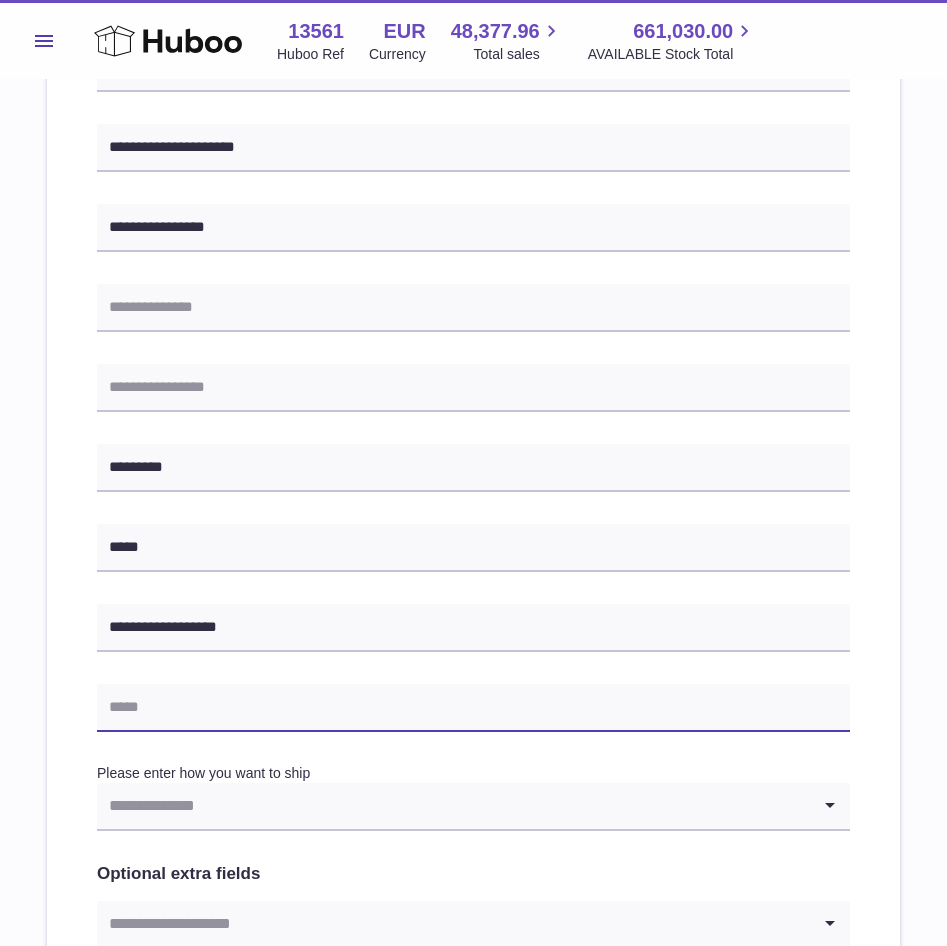 click at bounding box center [473, 708] 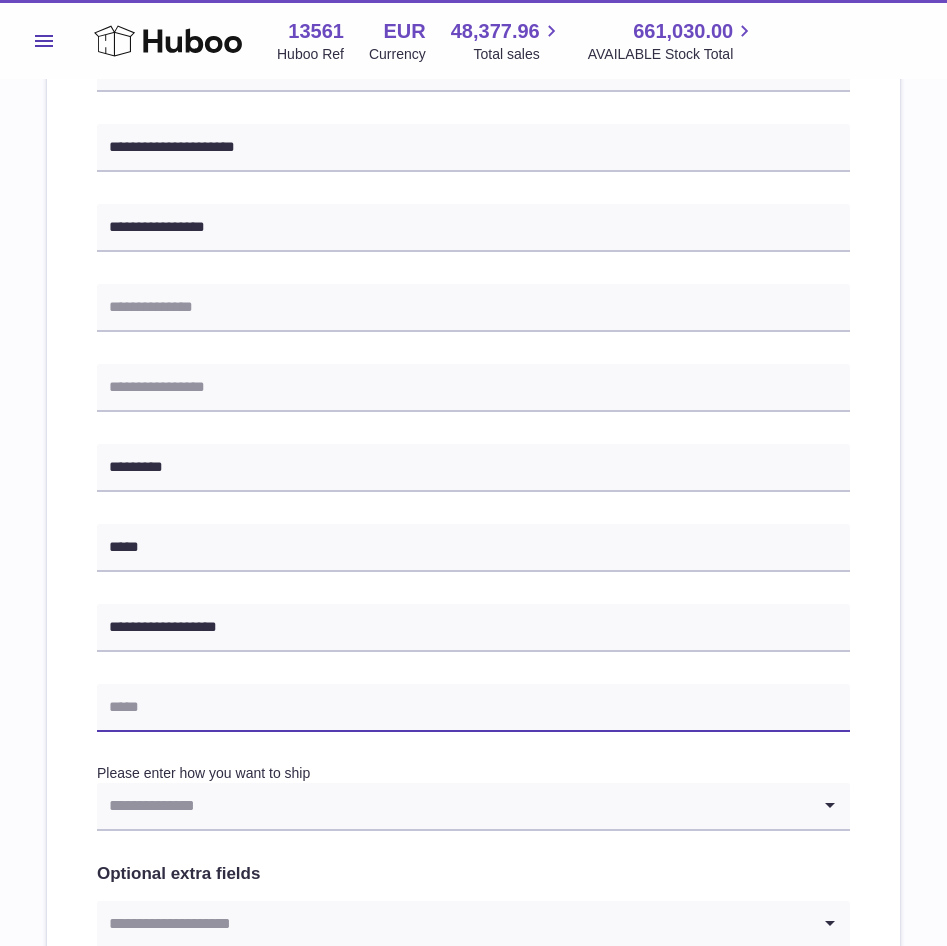 paste on "**********" 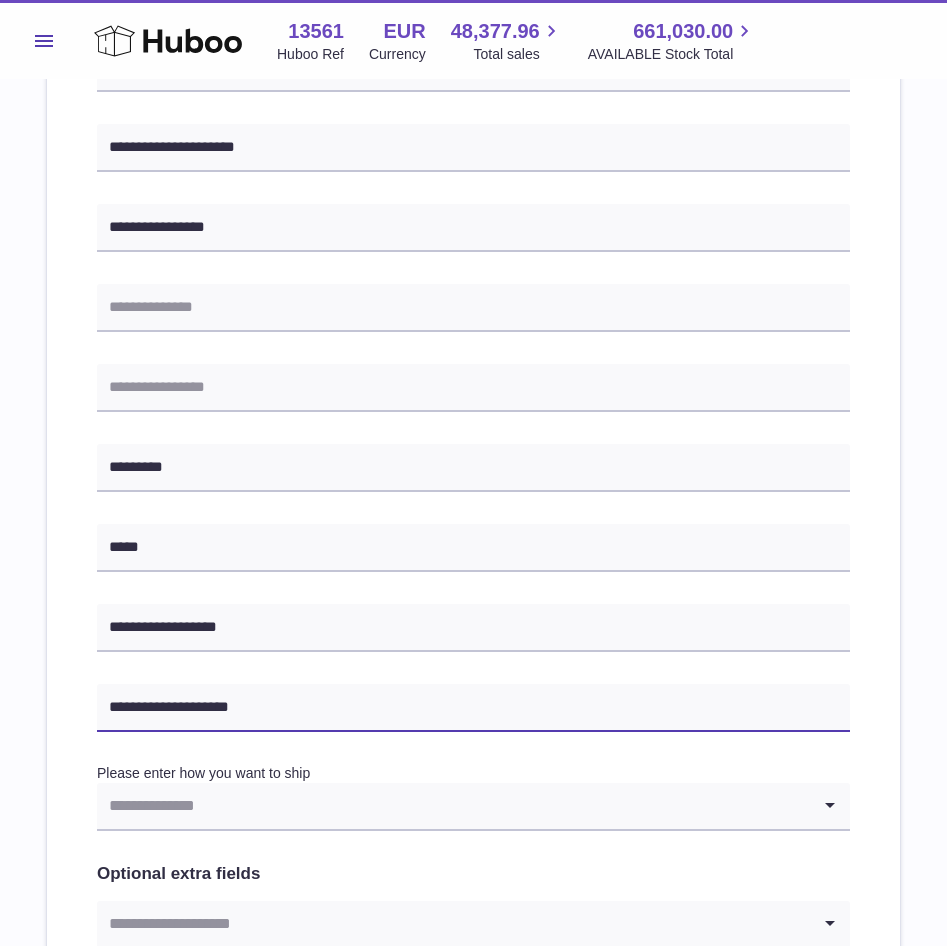 type on "**********" 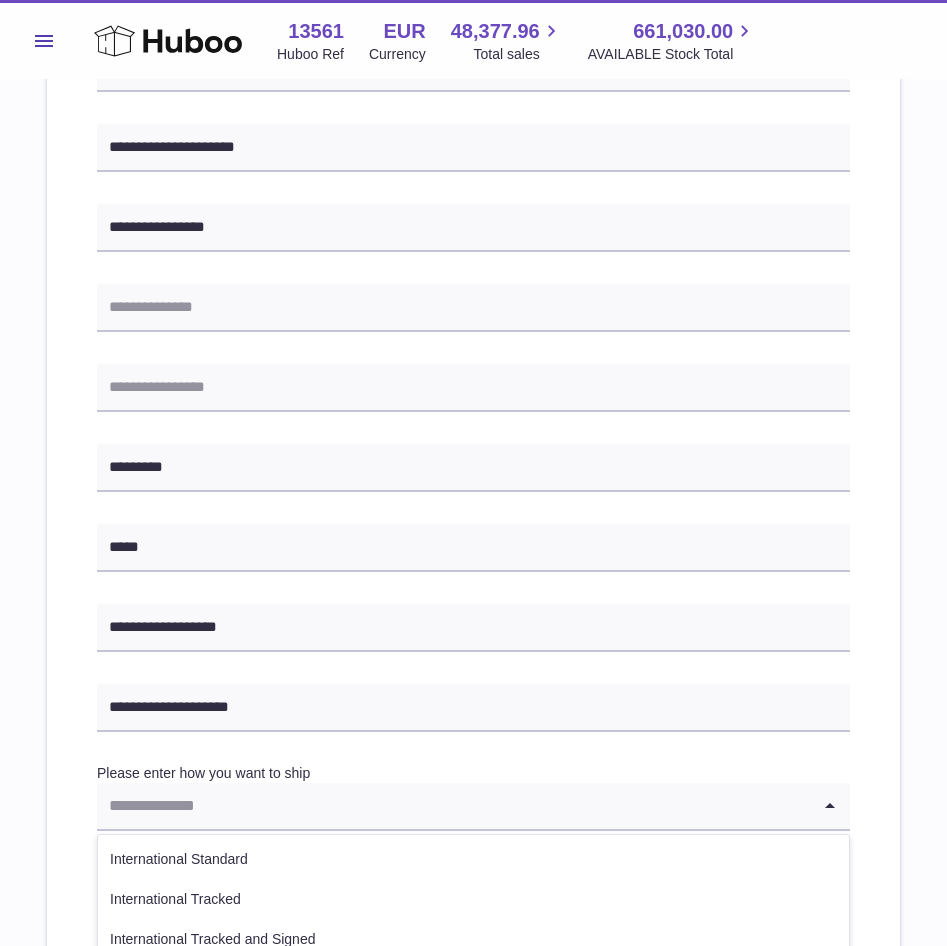 click at bounding box center (453, 806) 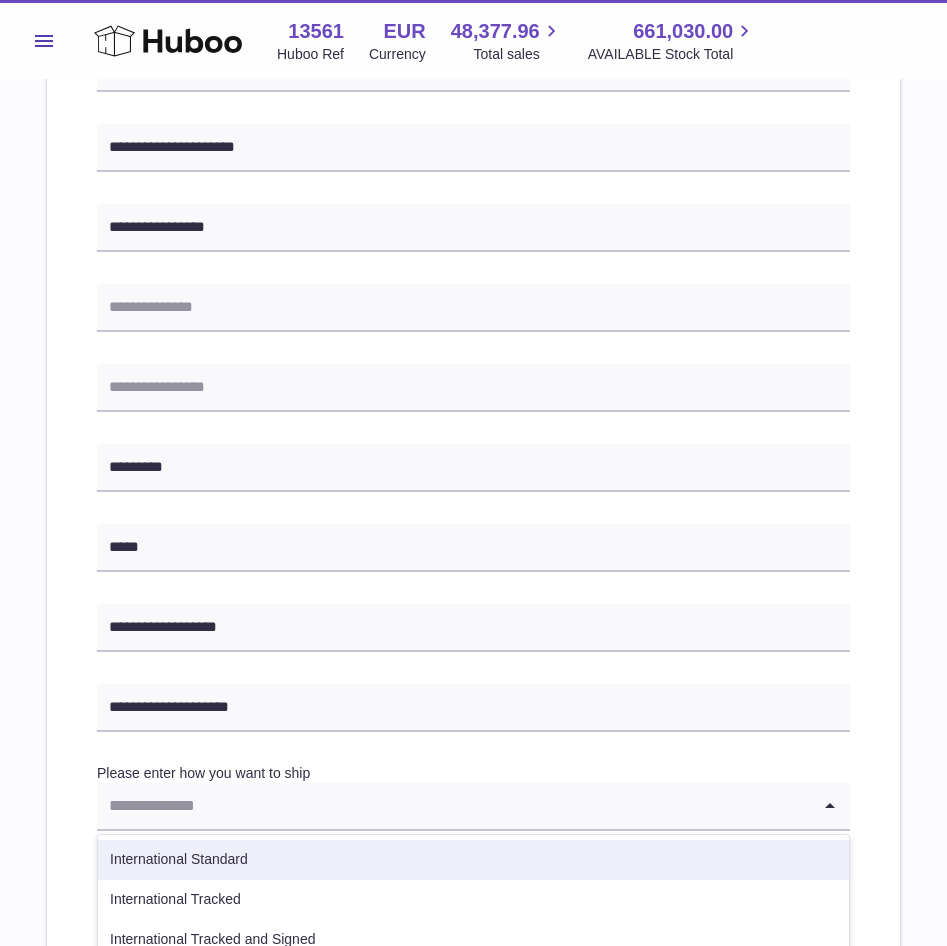 click on "International Tracked" at bounding box center (473, 900) 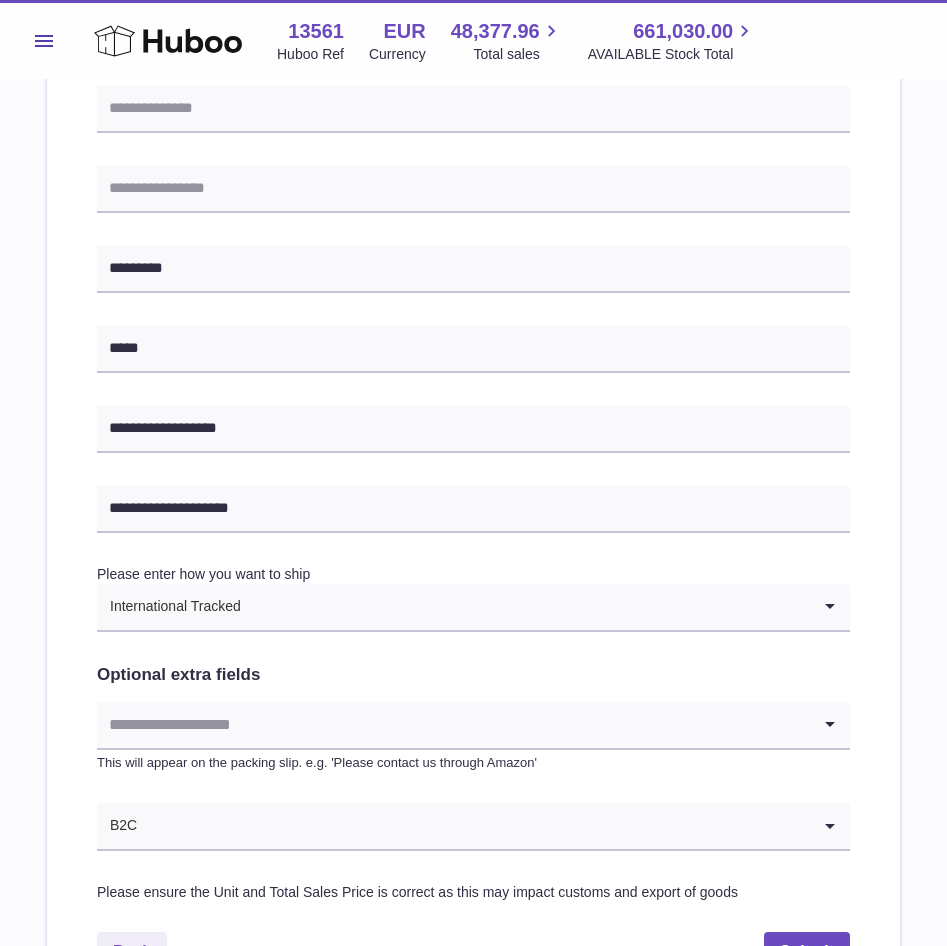 scroll, scrollTop: 600, scrollLeft: 0, axis: vertical 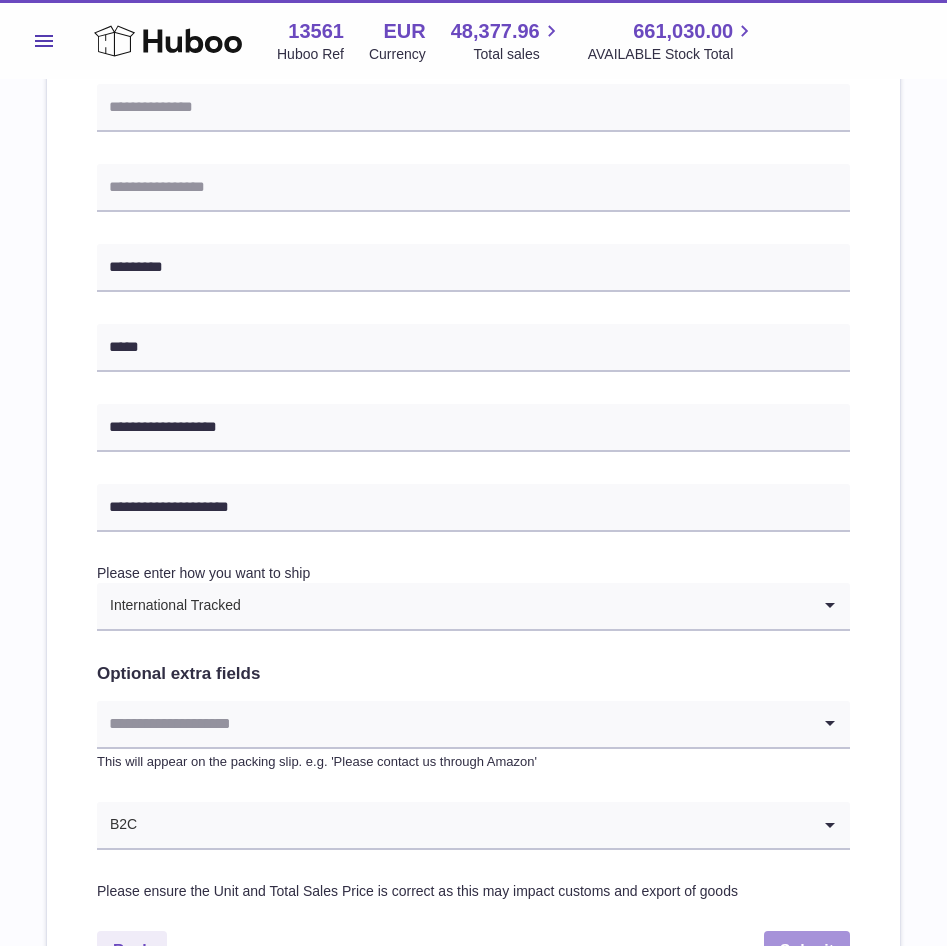 click on "Submit" at bounding box center [807, 951] 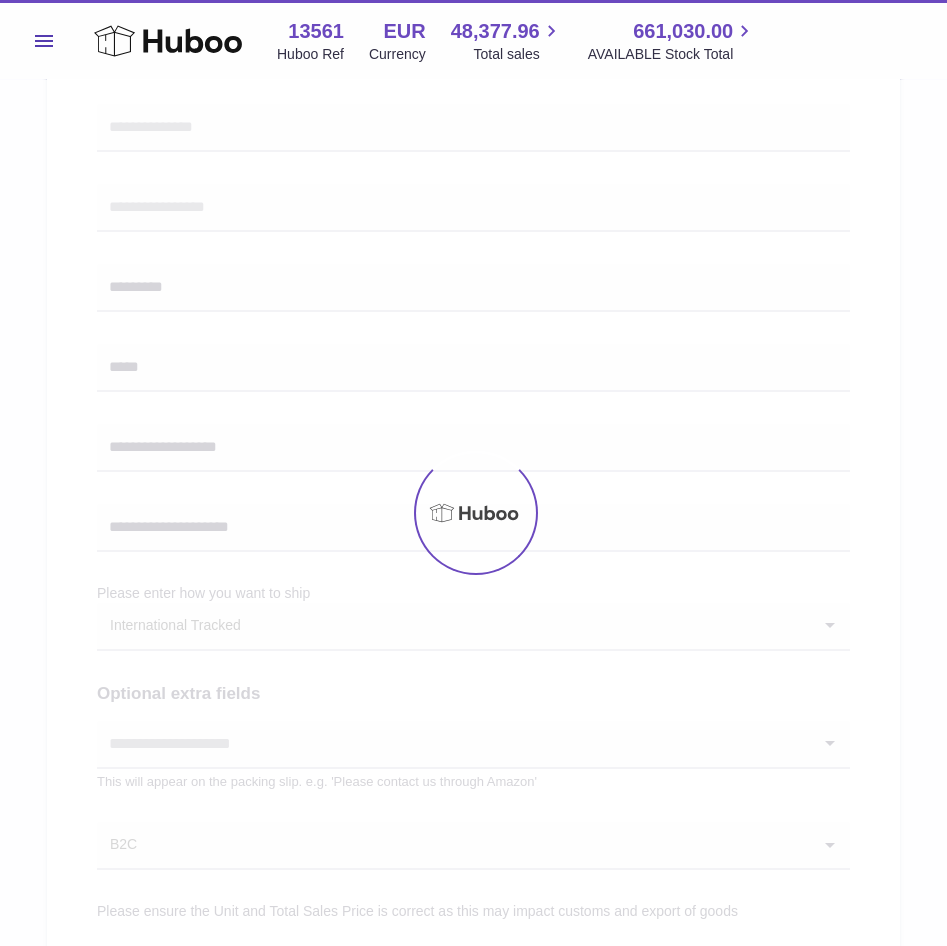 scroll, scrollTop: 100, scrollLeft: 0, axis: vertical 